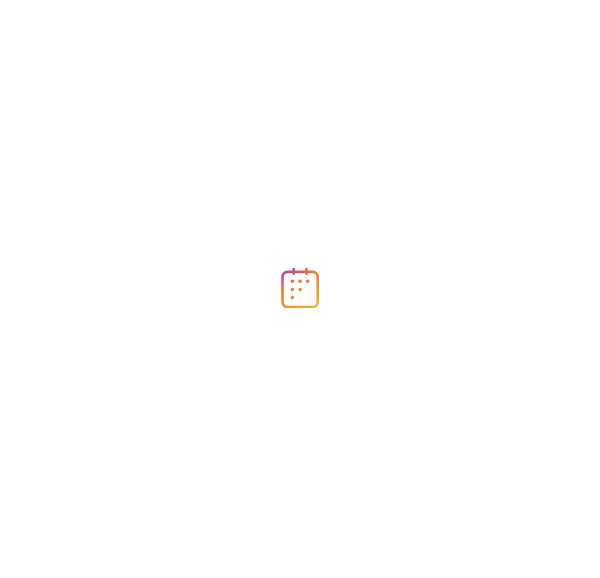 scroll, scrollTop: 0, scrollLeft: 0, axis: both 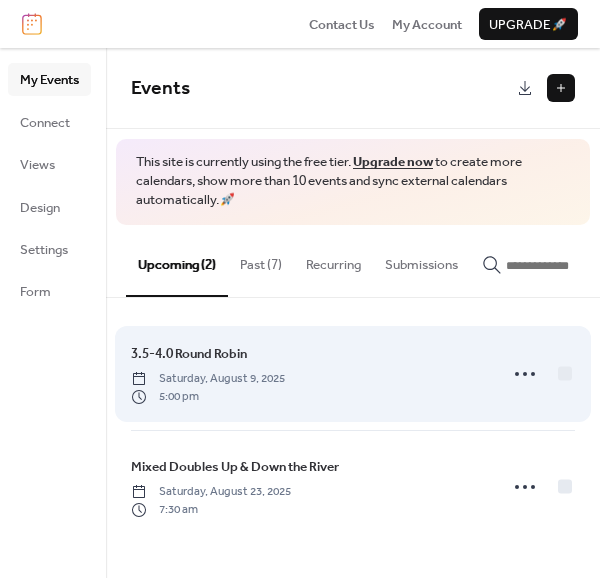 click on "3.5-4.0 Round Robin Saturday, August 9, 2025 5:00 pm" at bounding box center (308, 374) 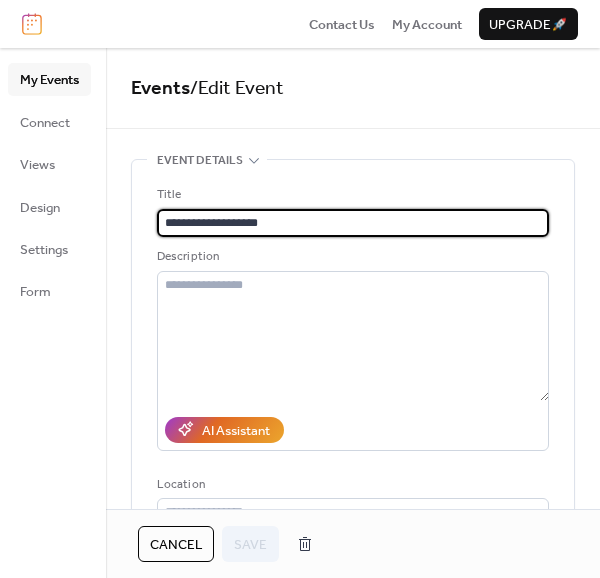 click on "**********" at bounding box center (353, 223) 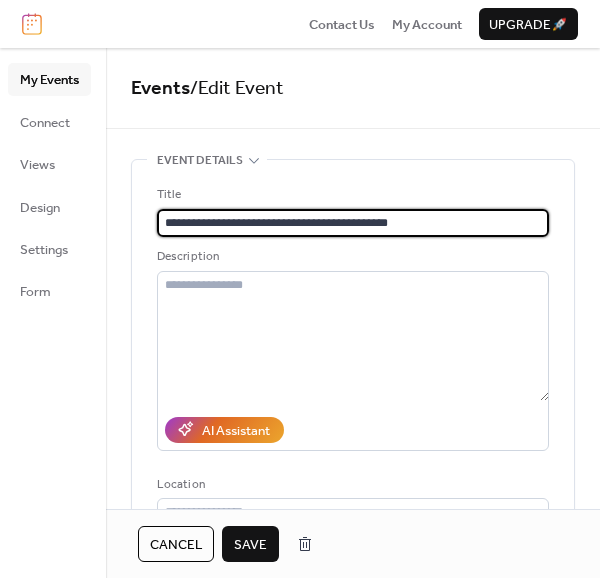 click on "**********" at bounding box center [353, 223] 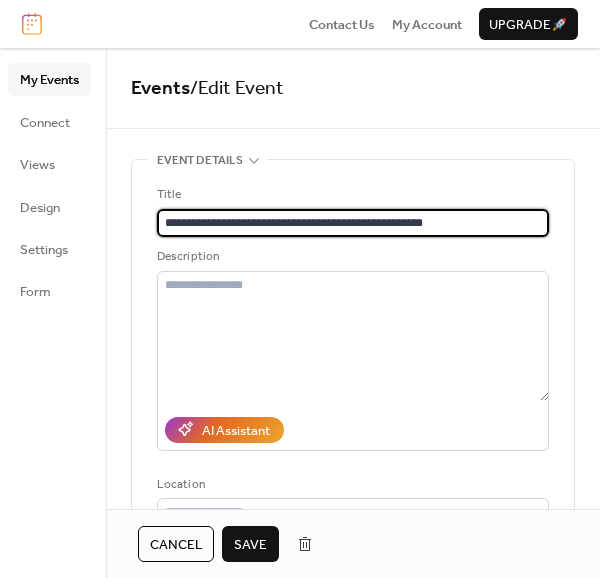 type on "**********" 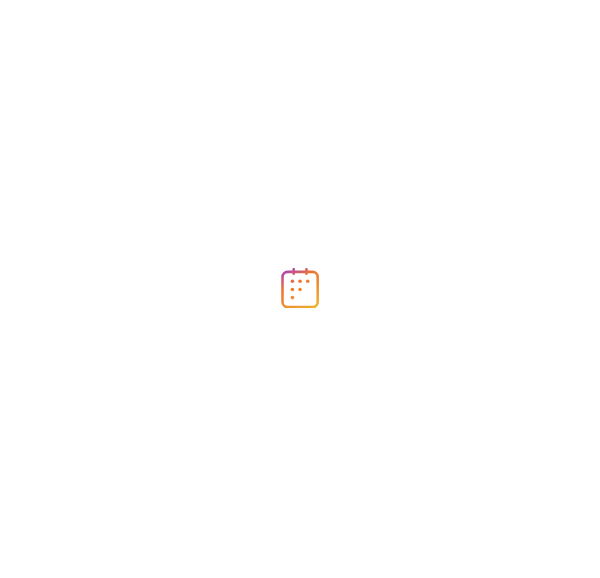 scroll, scrollTop: 0, scrollLeft: 0, axis: both 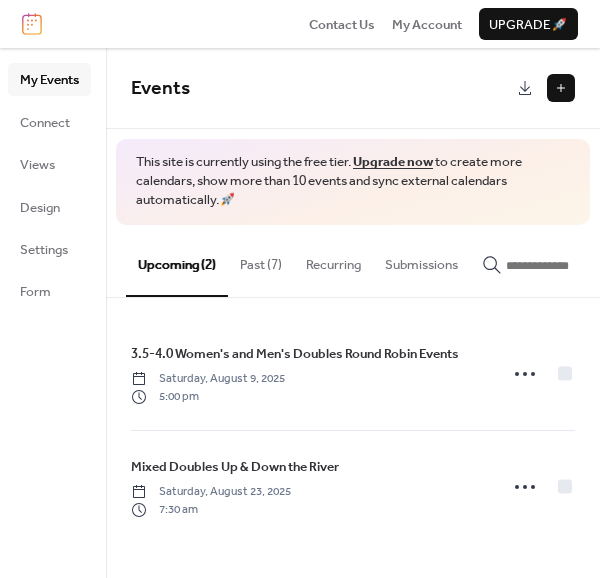click on "Past (7)" at bounding box center [261, 260] 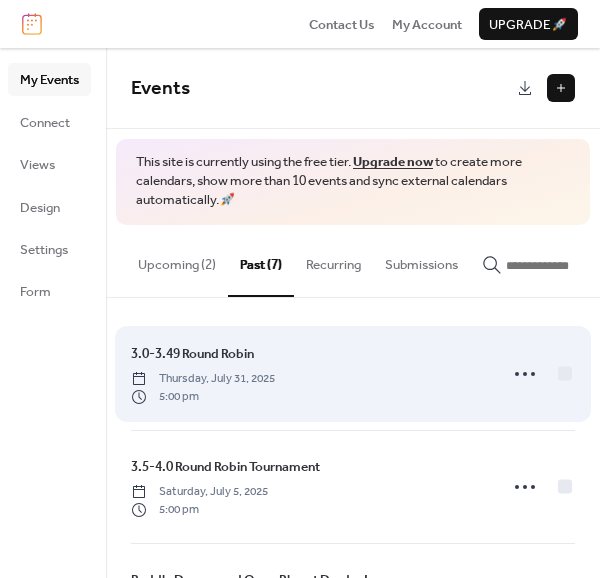 click on "3.0-3.49 Round Robin" at bounding box center [192, 354] 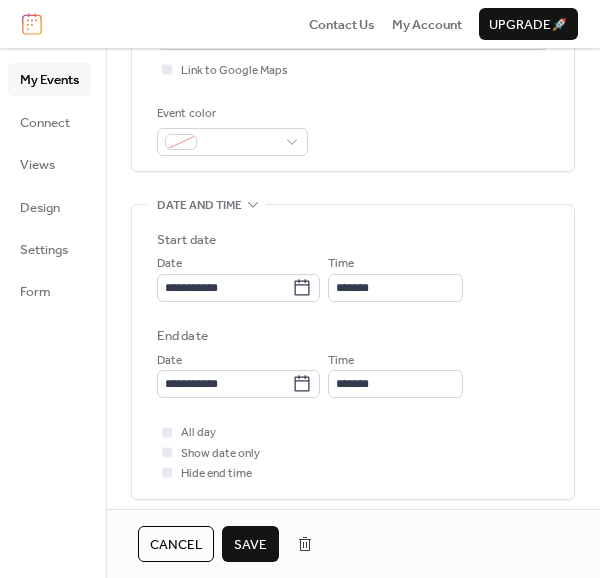 scroll, scrollTop: 481, scrollLeft: 0, axis: vertical 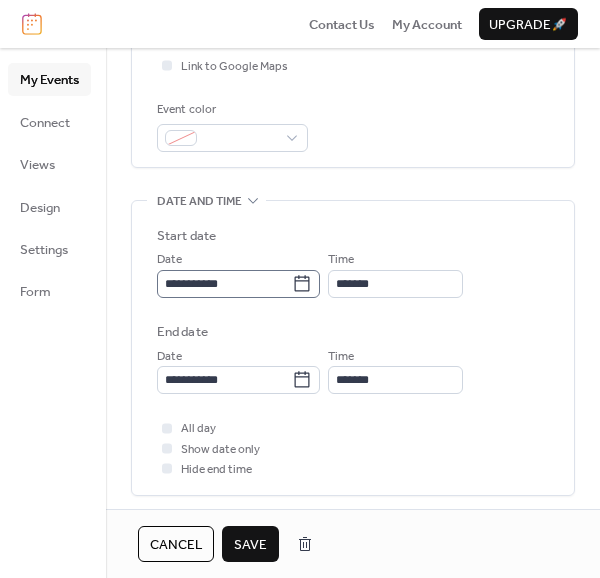 type on "**********" 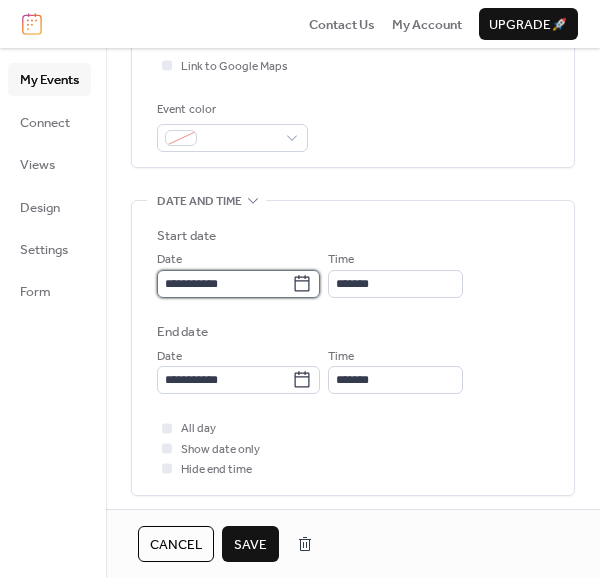 click on "**********" at bounding box center [224, 284] 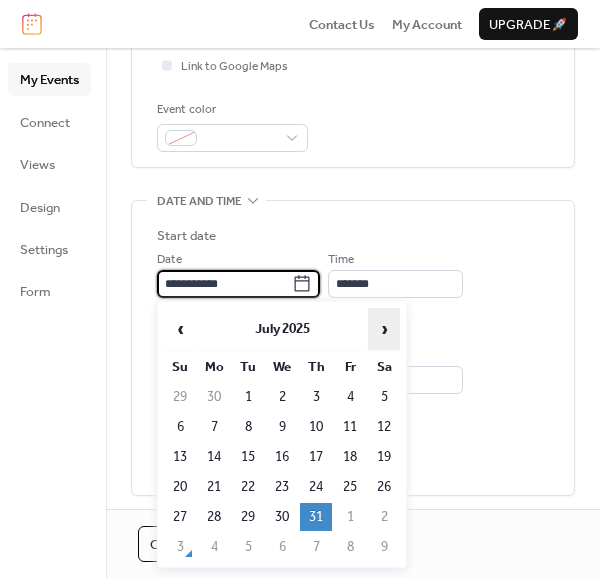 click on "›" at bounding box center [384, 329] 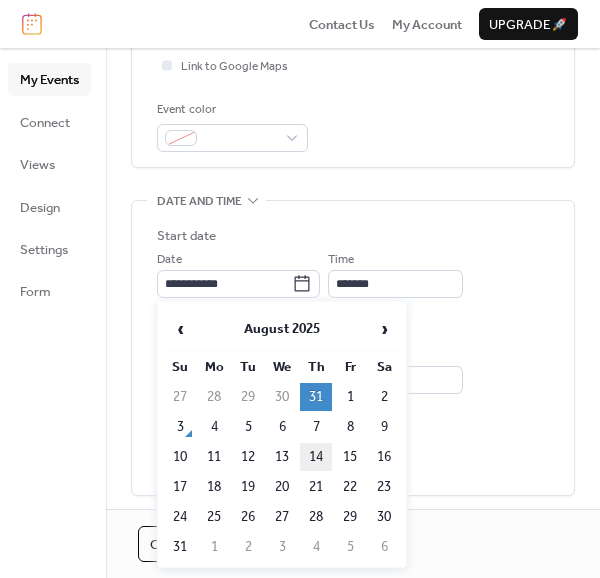 click on "14" at bounding box center [316, 457] 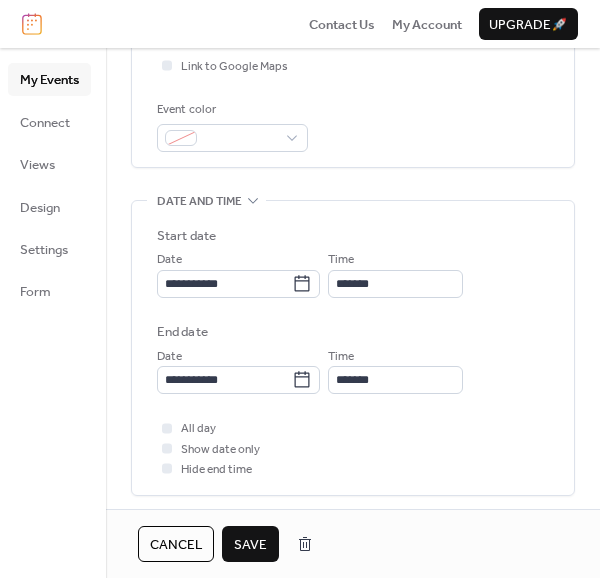 scroll, scrollTop: 588, scrollLeft: 0, axis: vertical 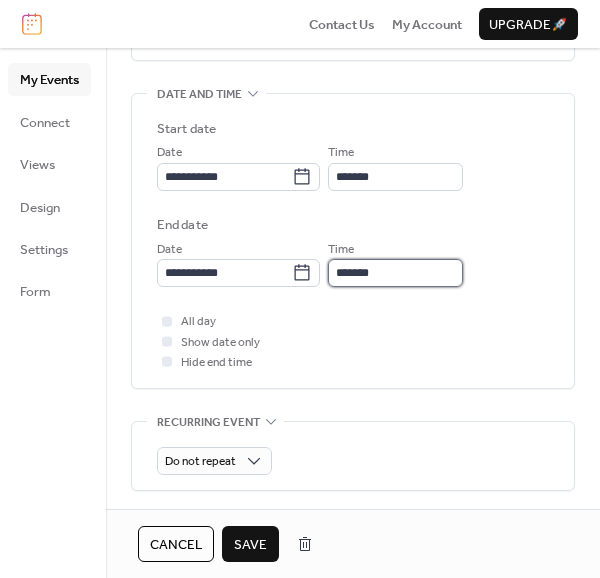 click on "*******" at bounding box center [395, 273] 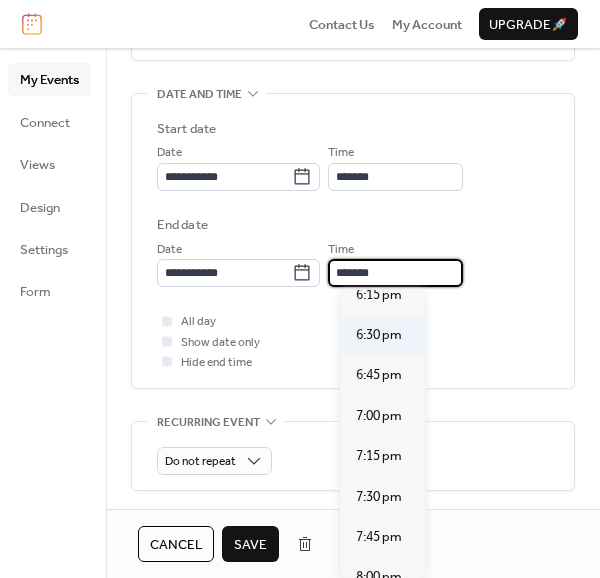 scroll, scrollTop: 180, scrollLeft: 0, axis: vertical 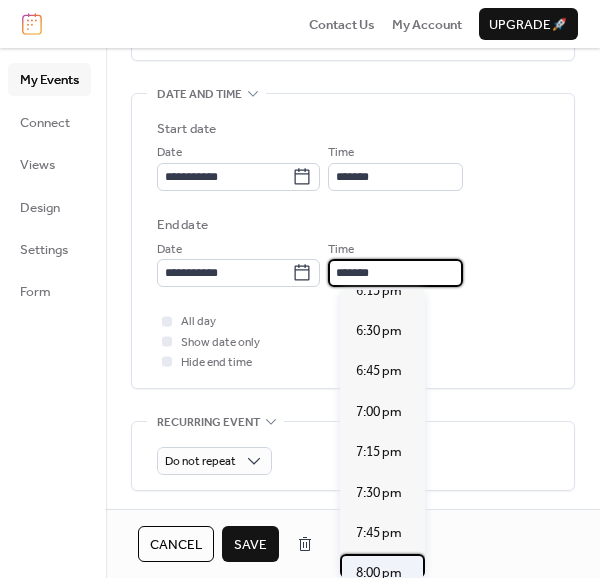 click on "8:00 pm" at bounding box center (379, 573) 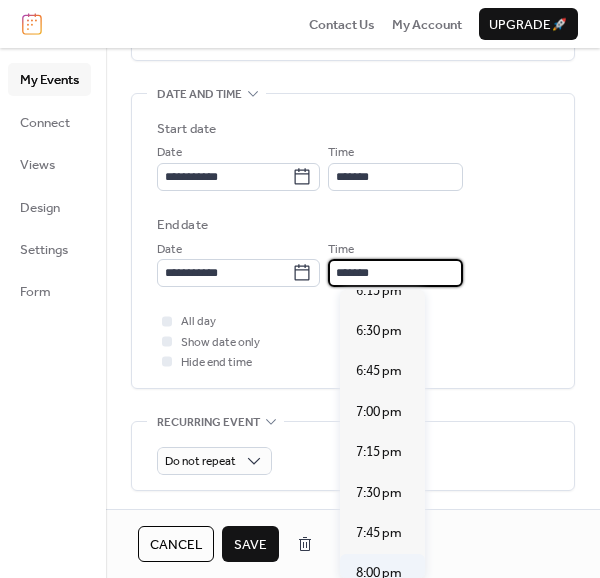 type on "*******" 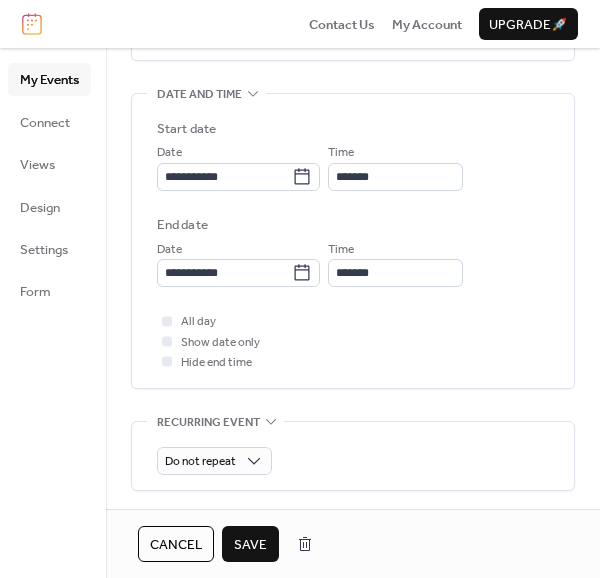 click on "Save" at bounding box center (250, 545) 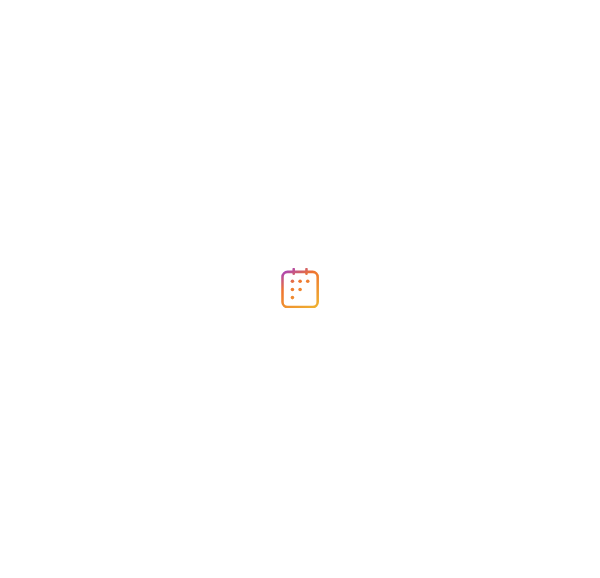 scroll, scrollTop: 0, scrollLeft: 0, axis: both 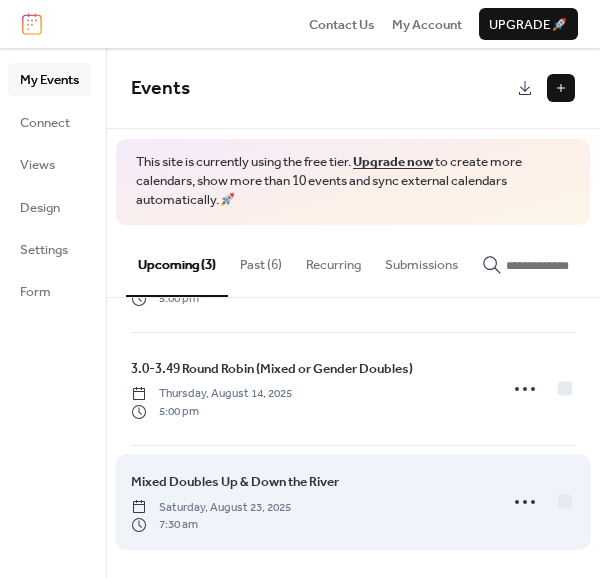 click on "Mixed Doubles Up & Down the River" at bounding box center [235, 482] 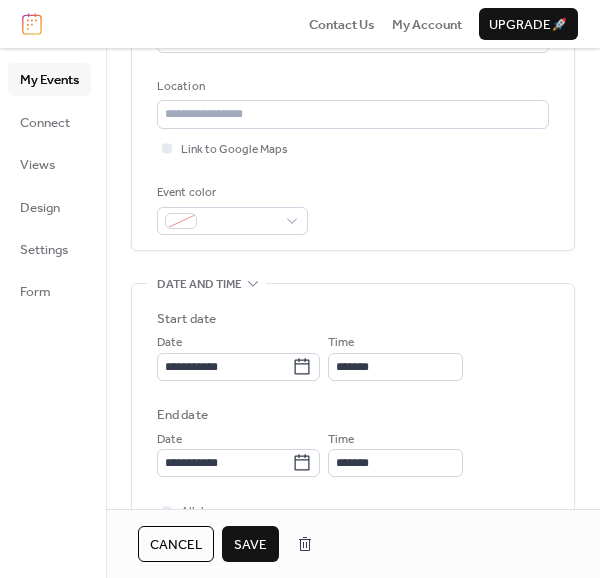 scroll, scrollTop: 431, scrollLeft: 0, axis: vertical 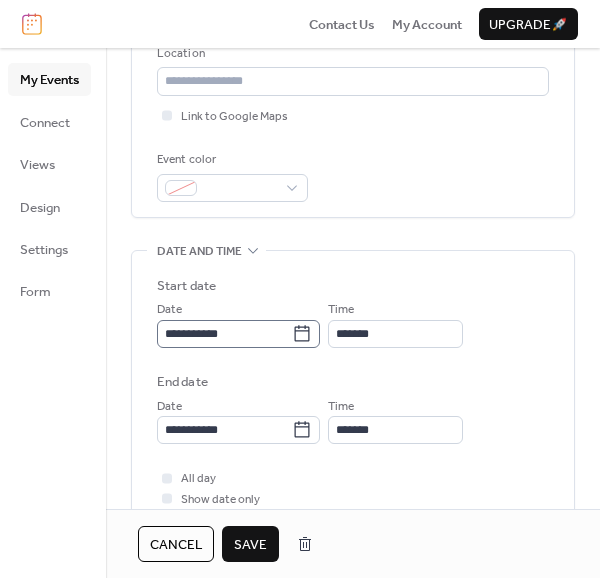 type on "**********" 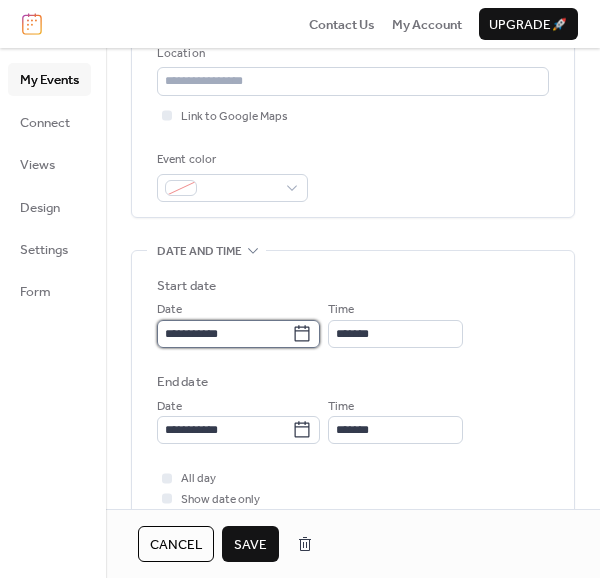 click on "**********" at bounding box center [224, 334] 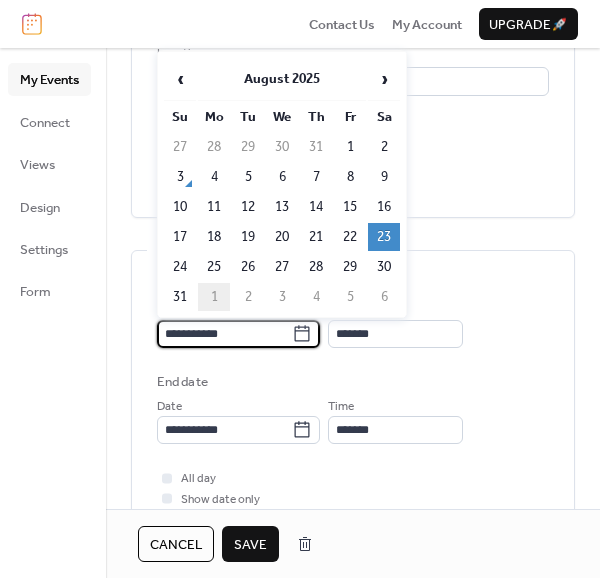 click on "1" at bounding box center (214, 297) 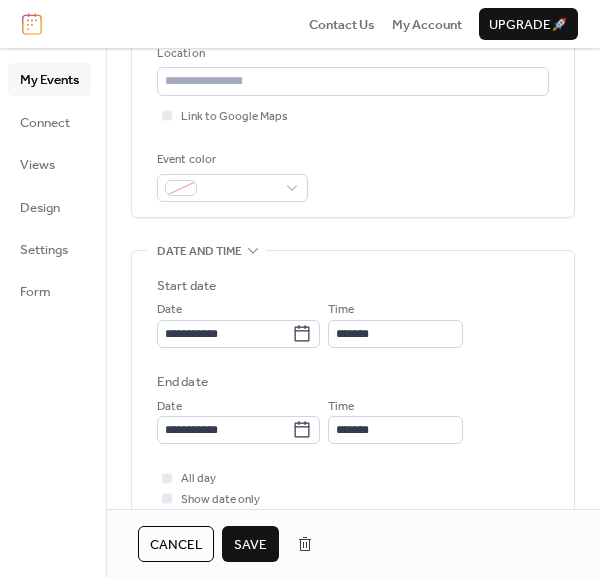 scroll, scrollTop: 467, scrollLeft: 0, axis: vertical 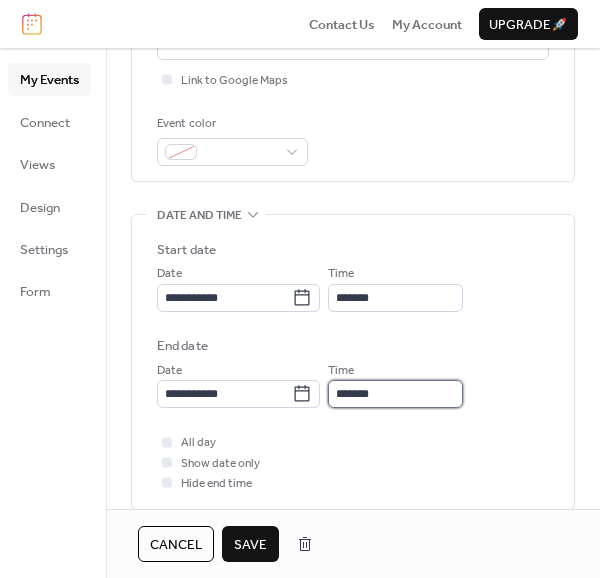 click on "*******" at bounding box center [395, 394] 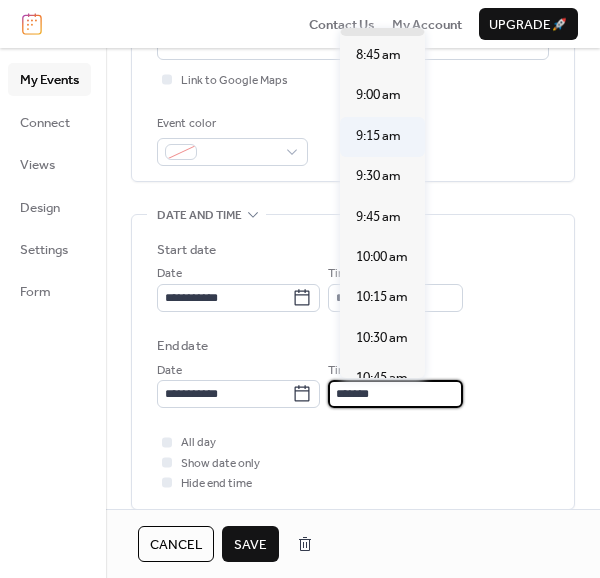 scroll, scrollTop: 155, scrollLeft: 0, axis: vertical 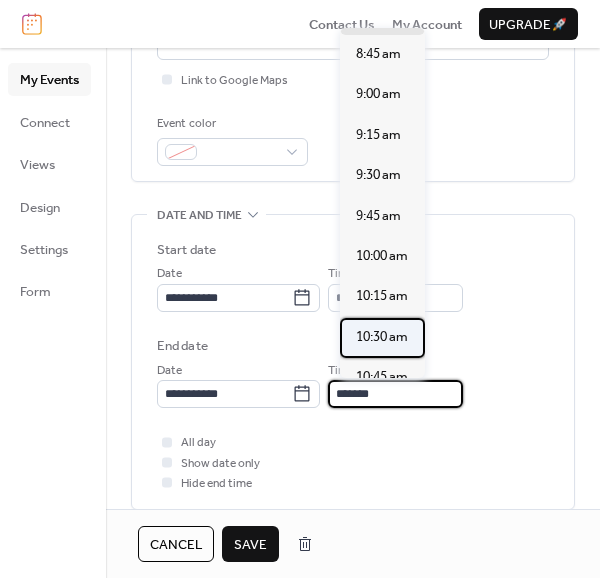 click on "10:30 am" at bounding box center [382, 337] 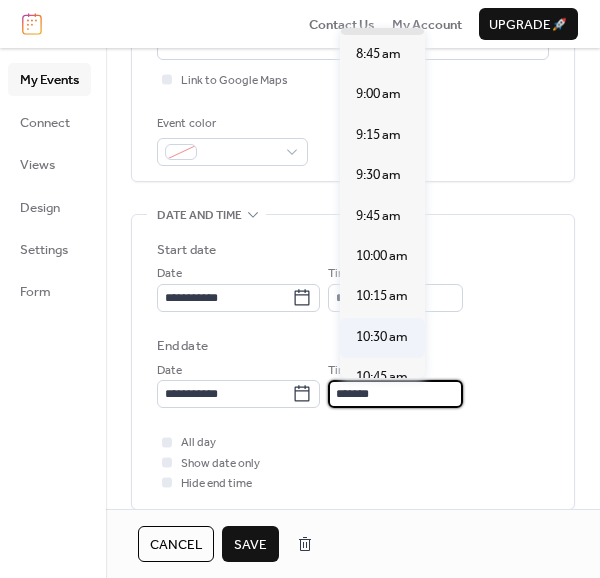 type on "********" 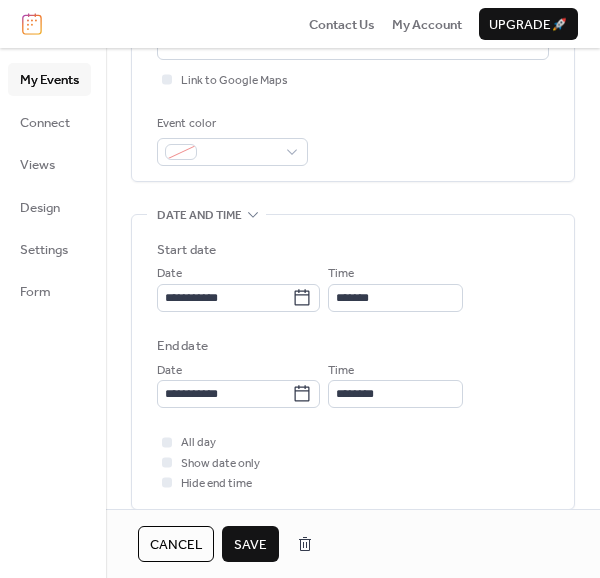 click on "Save" at bounding box center (250, 545) 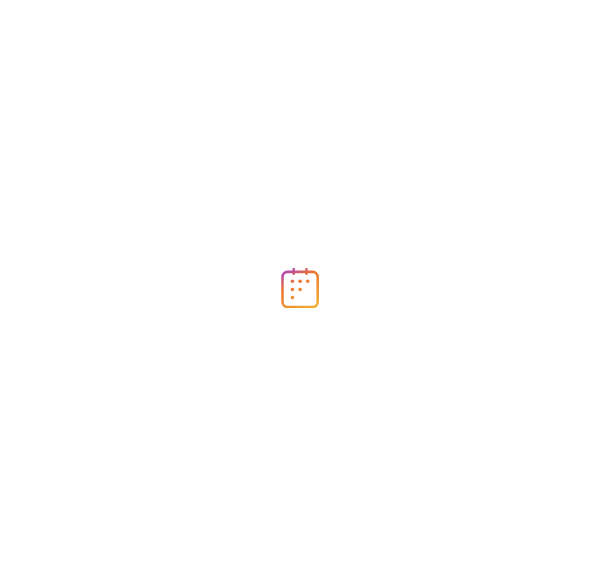 scroll, scrollTop: 0, scrollLeft: 0, axis: both 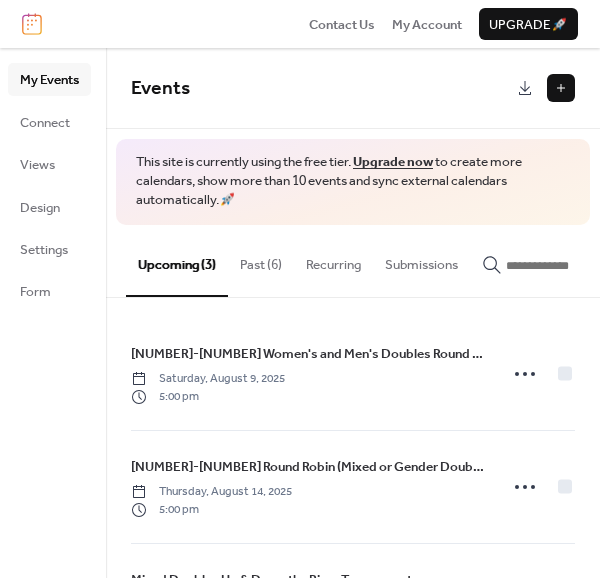 click on "Past (6)" at bounding box center [261, 260] 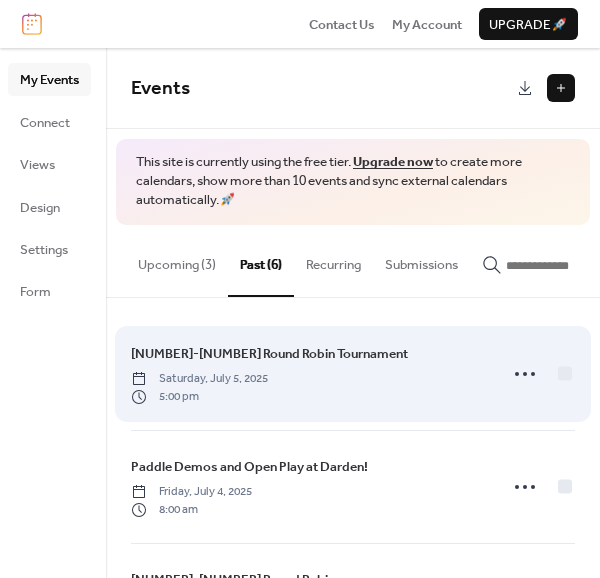 click on "Saturday, July 5, 2025" at bounding box center (199, 379) 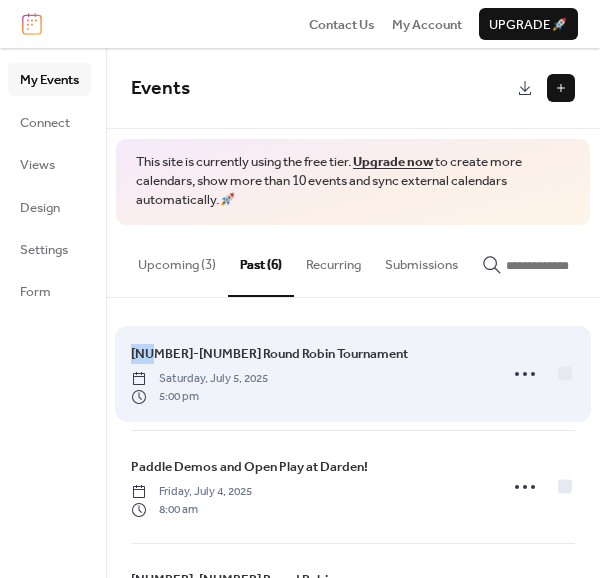 click on "3.5-4.0 Round Robin Tournament Saturday, July 5, 2025 5:00 pm" at bounding box center (353, 374) 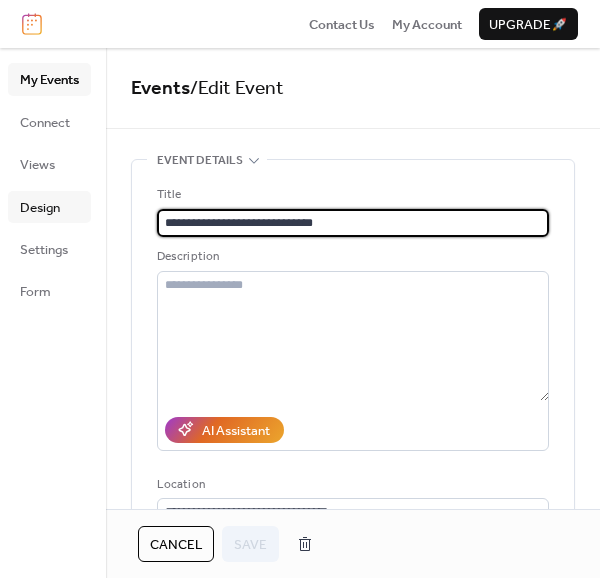 drag, startPoint x: 346, startPoint y: 225, endPoint x: 40, endPoint y: 201, distance: 306.93973 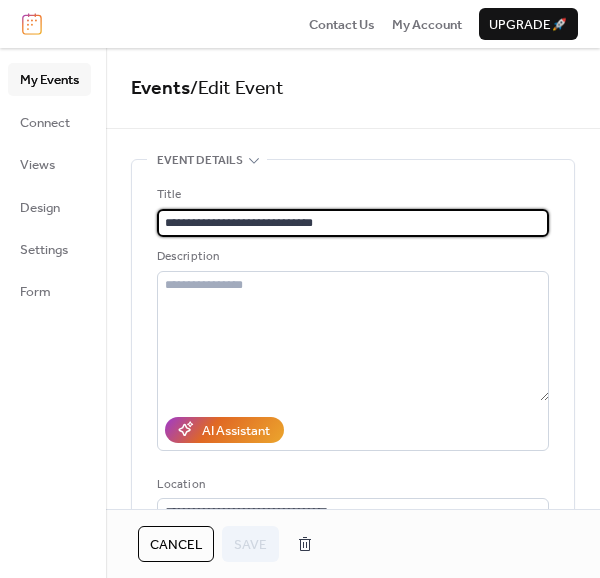 drag, startPoint x: 40, startPoint y: 201, endPoint x: 358, endPoint y: 207, distance: 318.0566 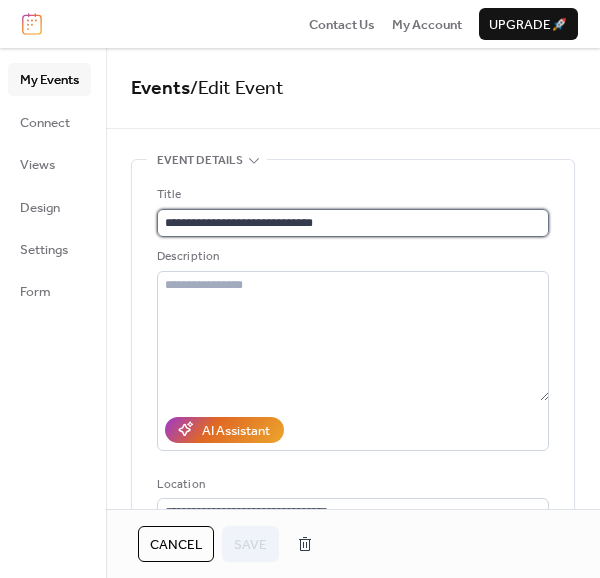 drag, startPoint x: 358, startPoint y: 207, endPoint x: 331, endPoint y: 211, distance: 27.294687 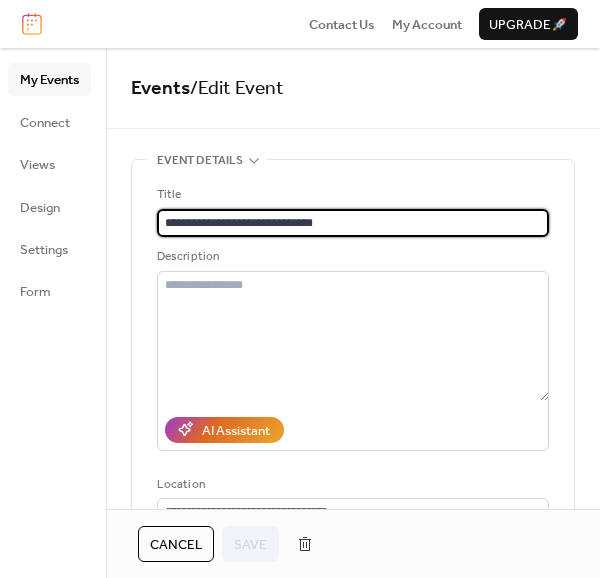 scroll, scrollTop: 0, scrollLeft: 0, axis: both 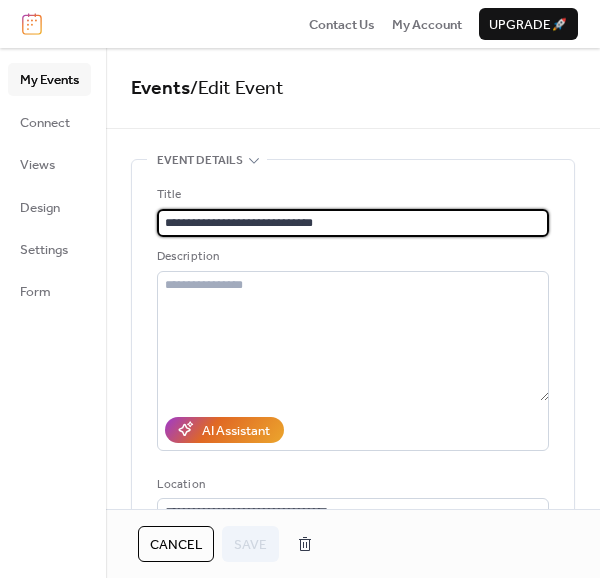drag, startPoint x: 348, startPoint y: 215, endPoint x: 118, endPoint y: 205, distance: 230.21729 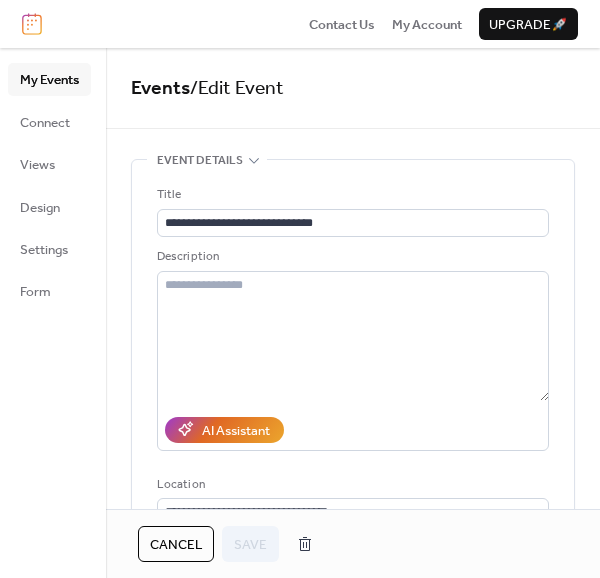 click on "**********" at bounding box center [353, 805] 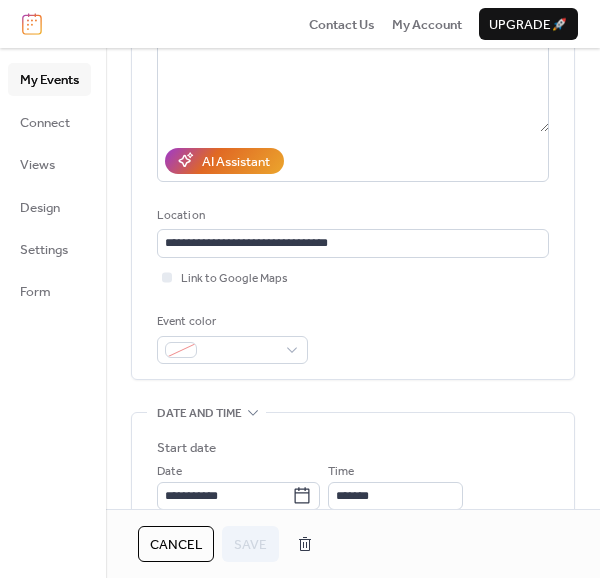 scroll, scrollTop: 0, scrollLeft: 0, axis: both 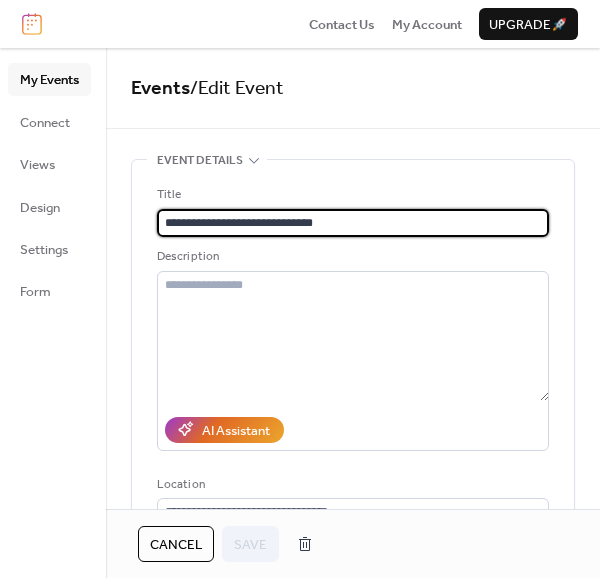 drag, startPoint x: 350, startPoint y: 222, endPoint x: 95, endPoint y: 232, distance: 255.196 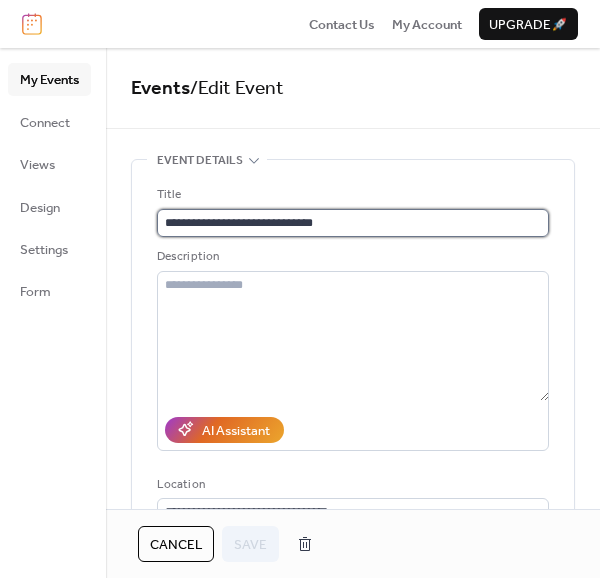 click on "**********" at bounding box center (350, 223) 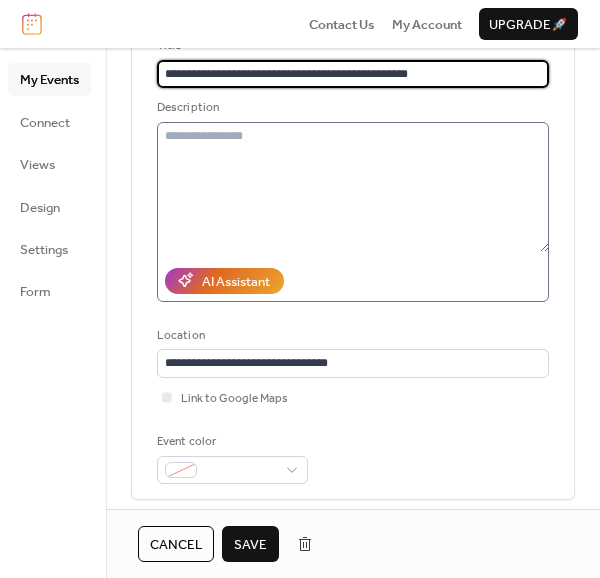 scroll, scrollTop: 195, scrollLeft: 0, axis: vertical 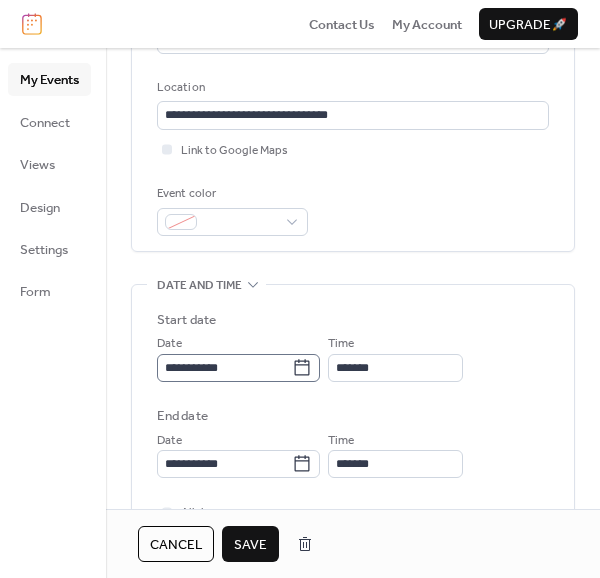 type on "**********" 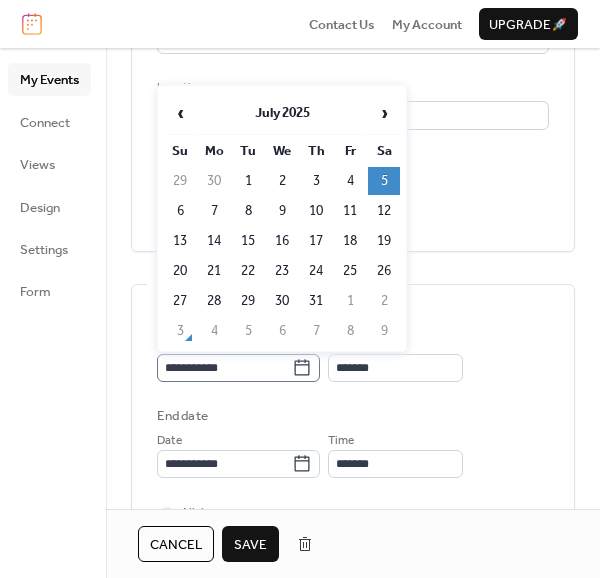 click 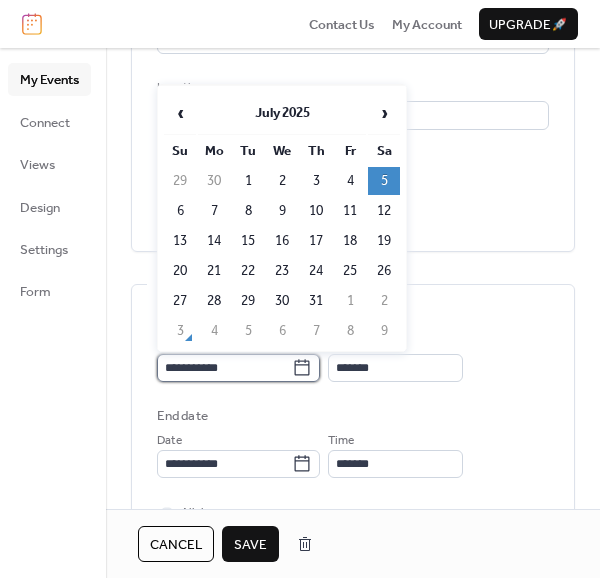 click on "**********" at bounding box center [224, 368] 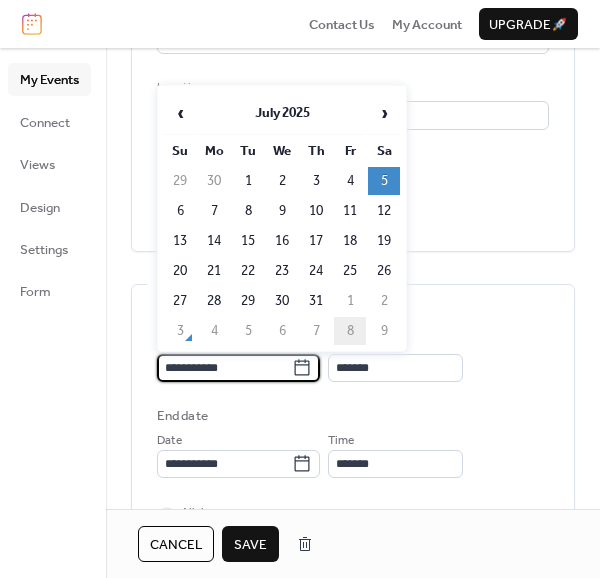 click on "8" at bounding box center (350, 331) 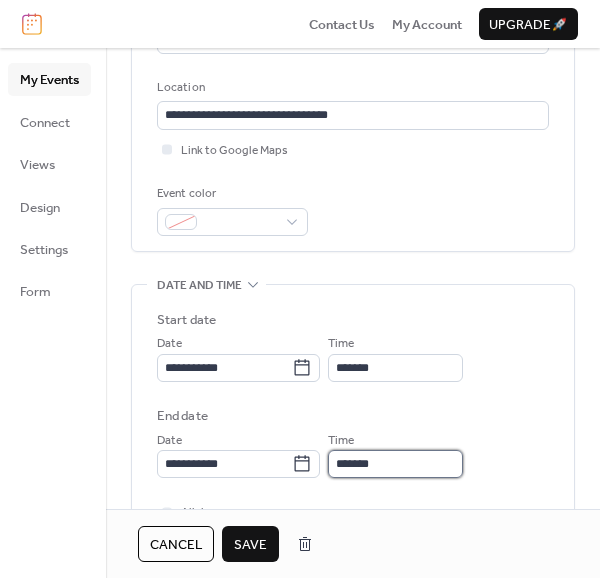 click on "*******" at bounding box center [395, 464] 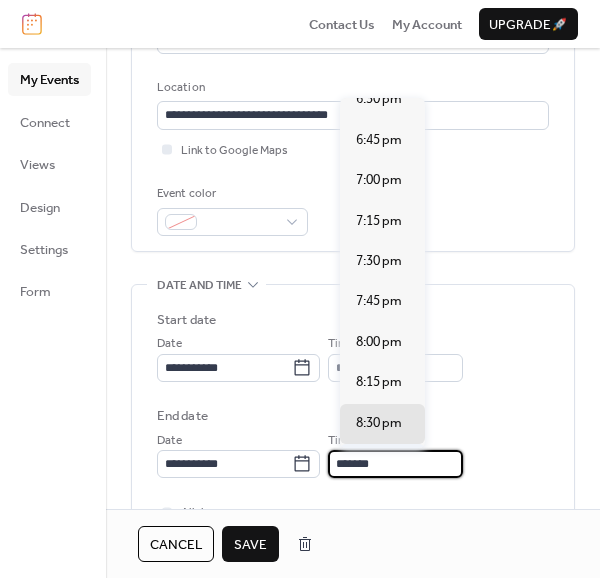 scroll, scrollTop: 218, scrollLeft: 0, axis: vertical 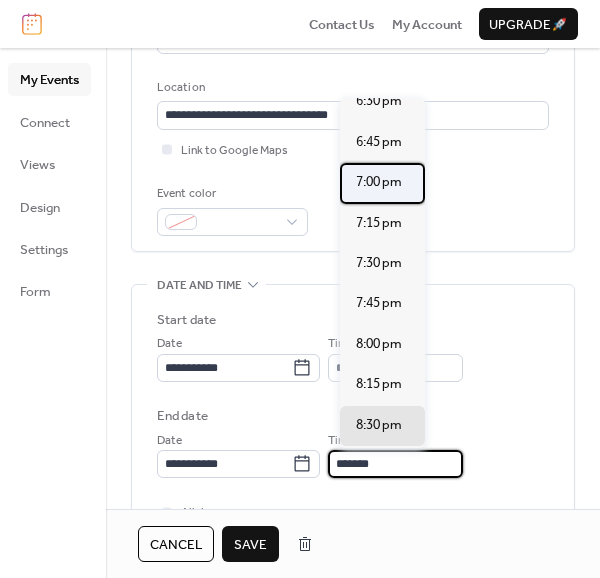 click on "7:00 pm" at bounding box center [379, 182] 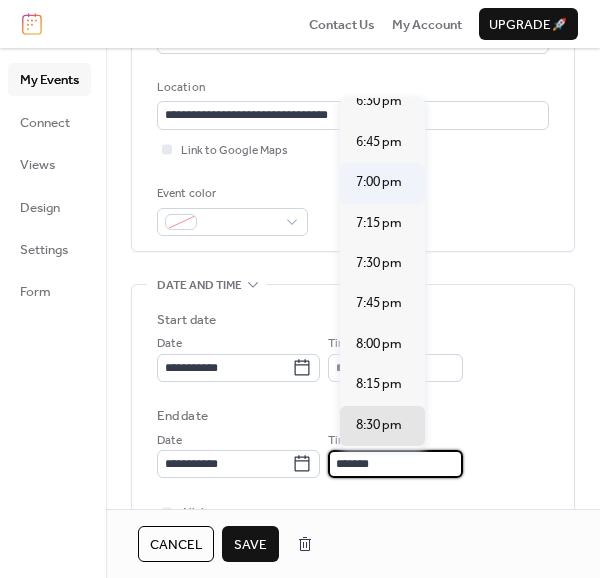 type on "*******" 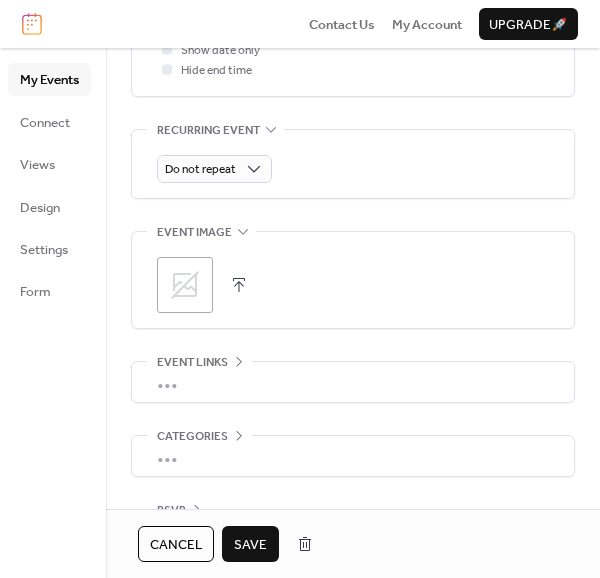 scroll, scrollTop: 936, scrollLeft: 0, axis: vertical 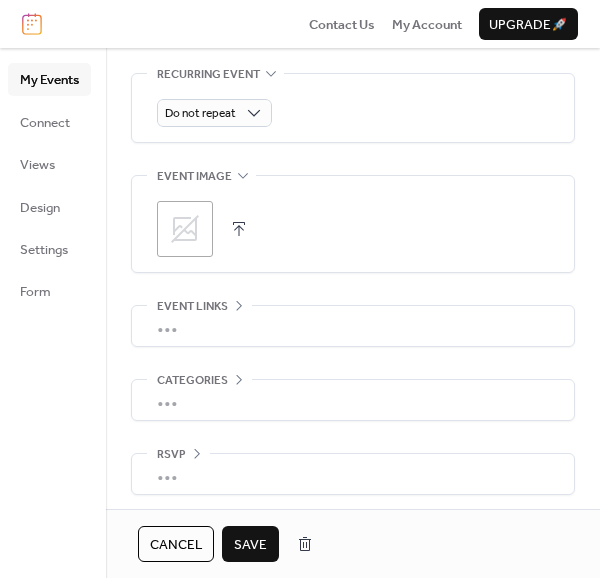 click on "Save" at bounding box center [250, 545] 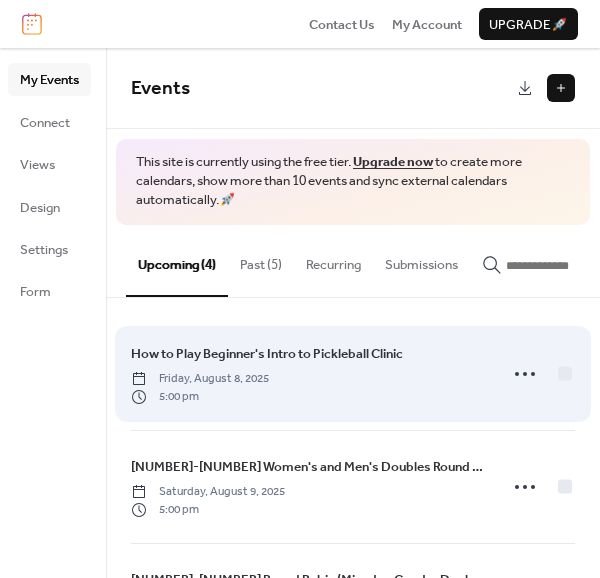 click on "How to Play Beginner's Intro to Pickleball Clinic" at bounding box center (267, 354) 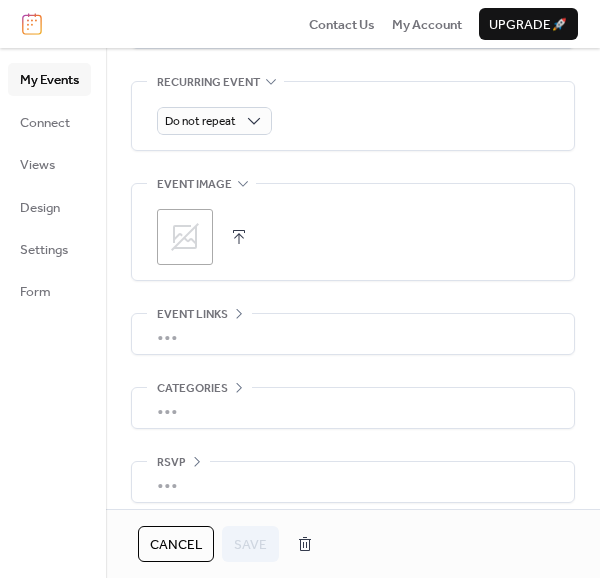 scroll, scrollTop: 936, scrollLeft: 0, axis: vertical 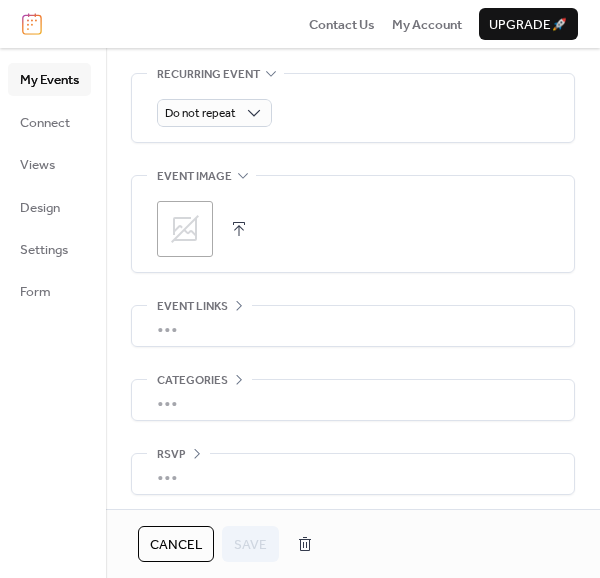 click on "•••" at bounding box center (353, 326) 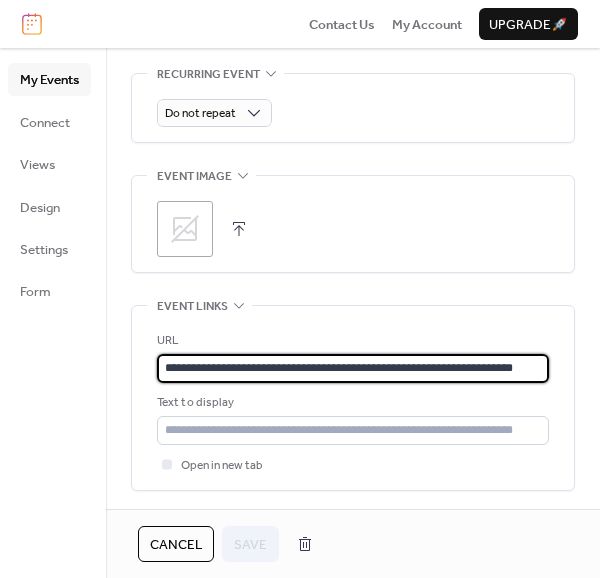 click on "**********" at bounding box center [353, 368] 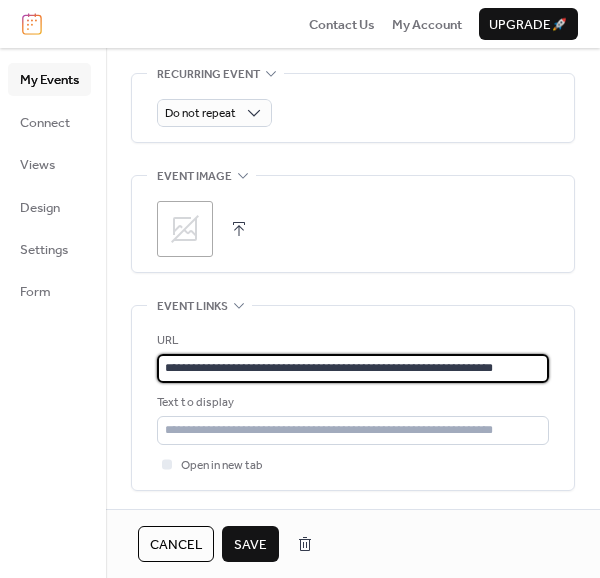 type on "**********" 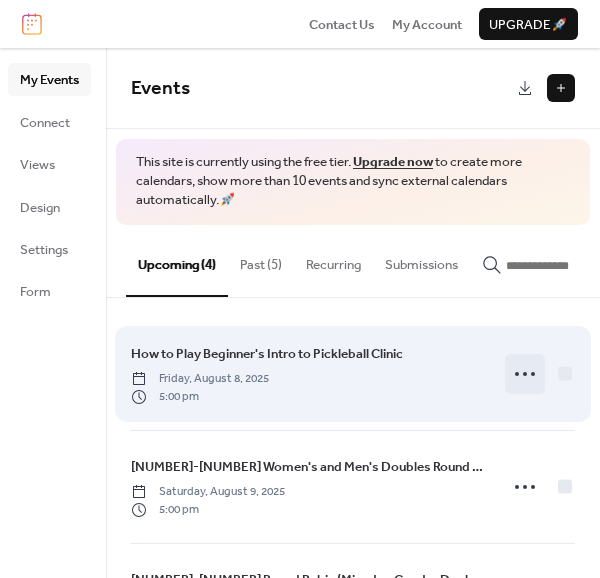click 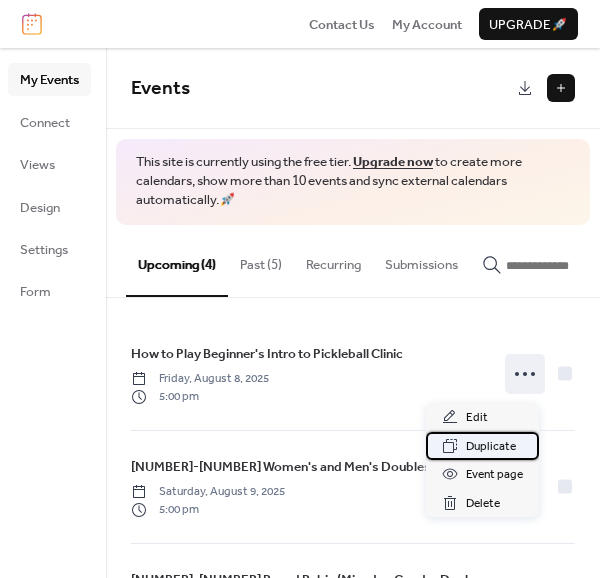 click on "Duplicate" at bounding box center (491, 447) 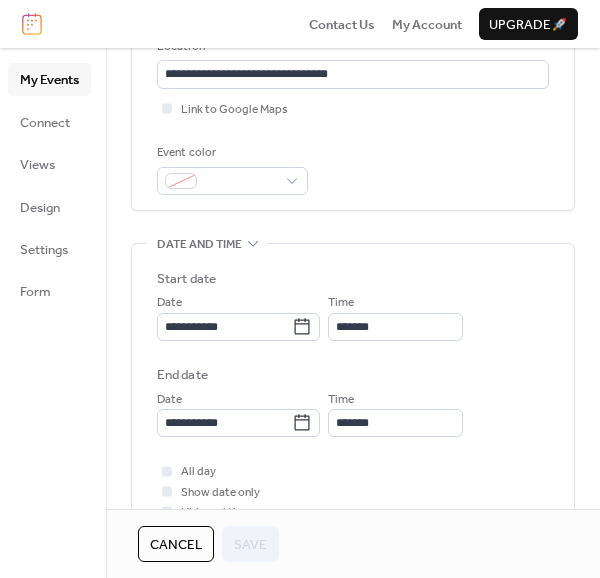 scroll, scrollTop: 439, scrollLeft: 0, axis: vertical 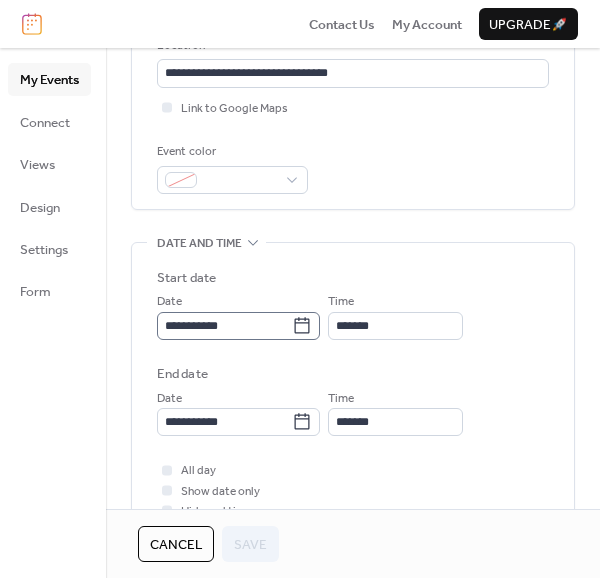 click 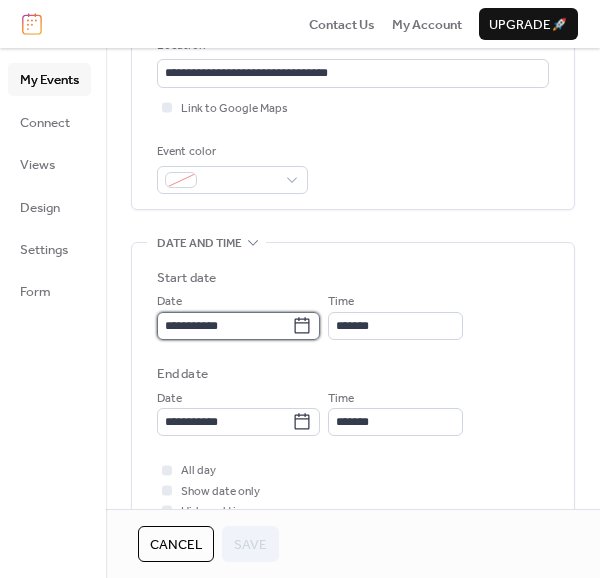 click on "**********" at bounding box center [224, 326] 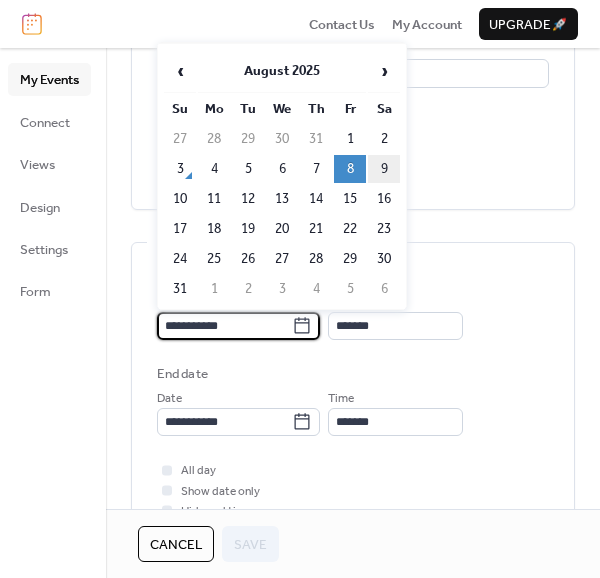 click on "9" at bounding box center [384, 169] 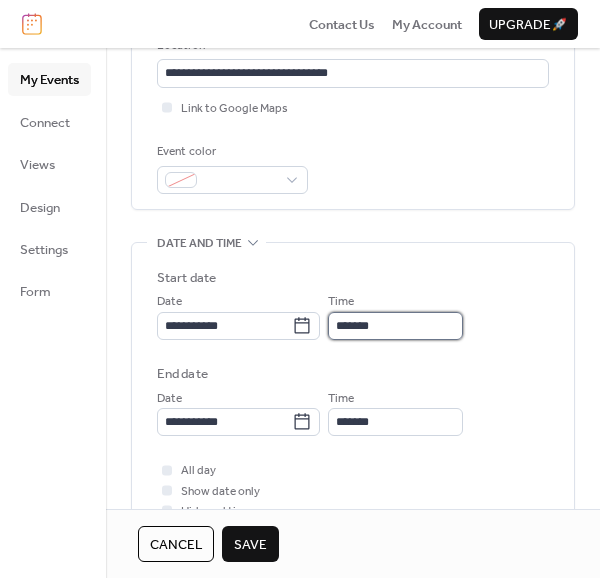 click on "*******" at bounding box center (395, 326) 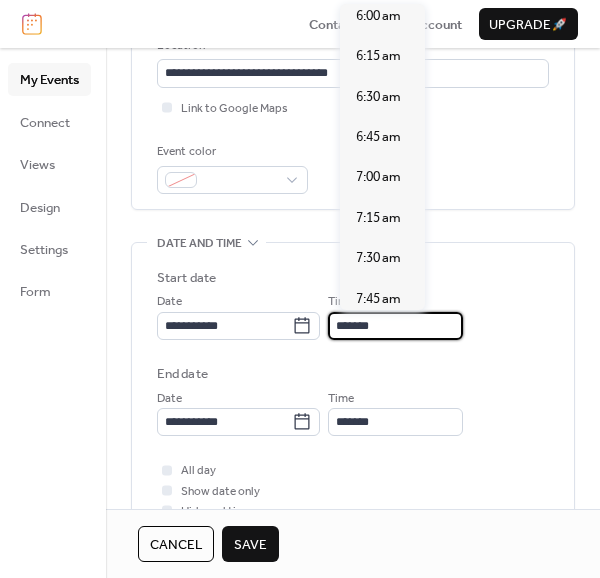 scroll, scrollTop: 985, scrollLeft: 0, axis: vertical 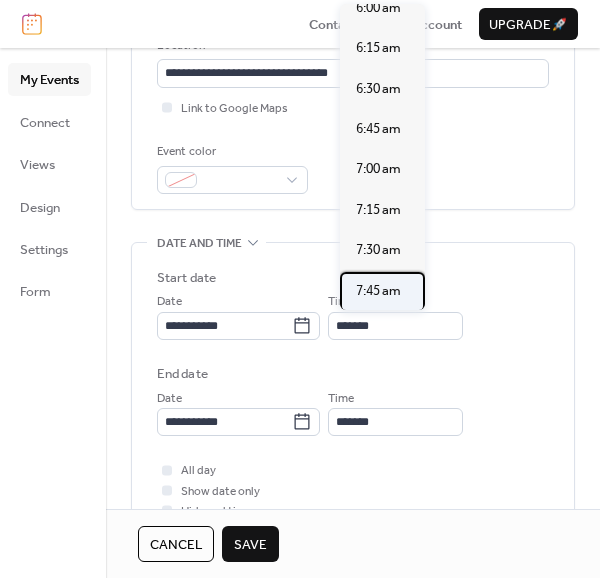 click on "7:45 am" at bounding box center [378, 291] 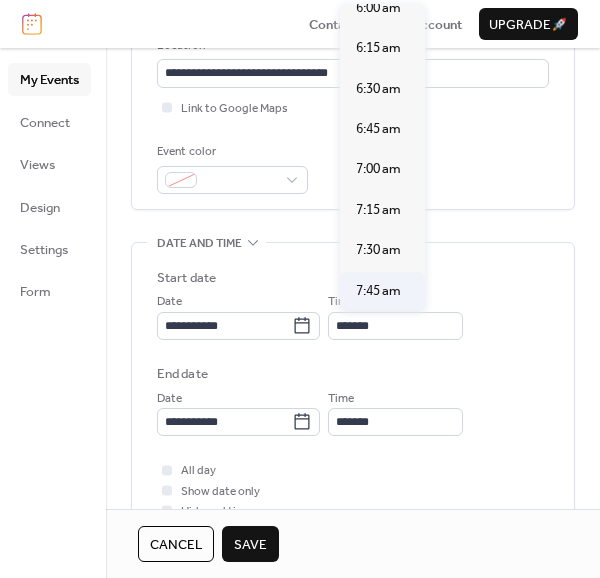 type on "*******" 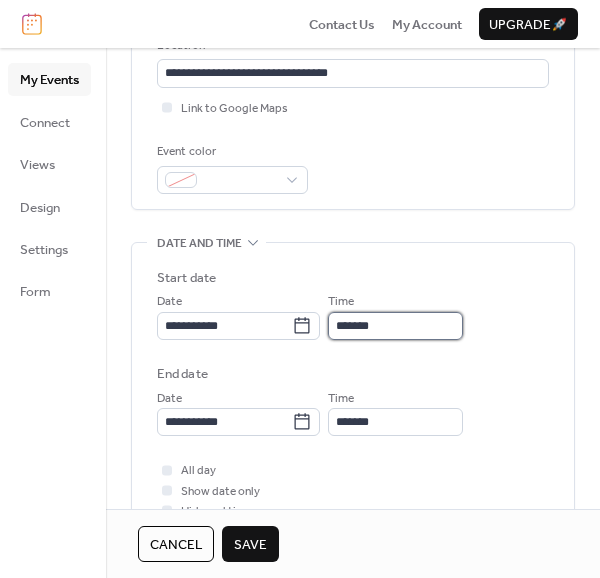 click on "*******" at bounding box center [395, 326] 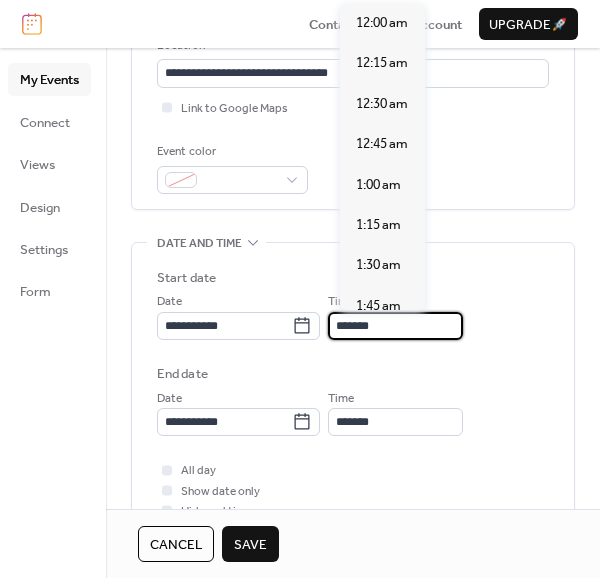 scroll, scrollTop: 1231, scrollLeft: 0, axis: vertical 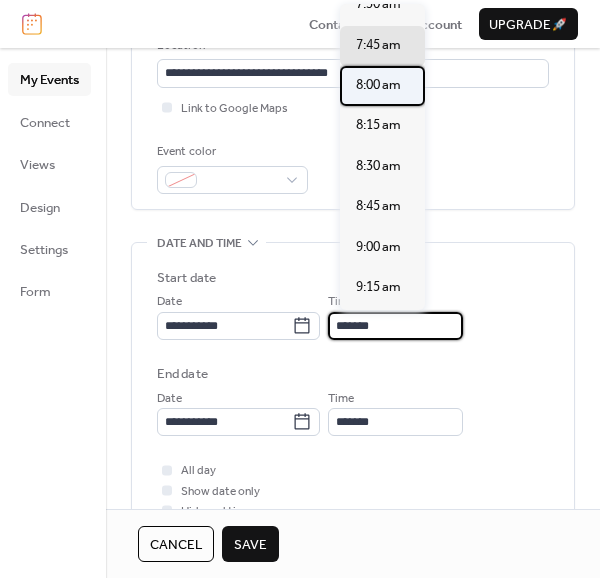 click on "8:00 am" at bounding box center [378, 85] 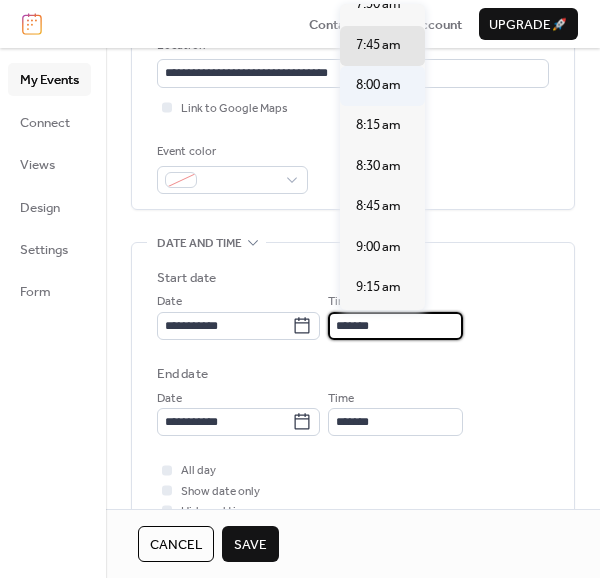 type on "*******" 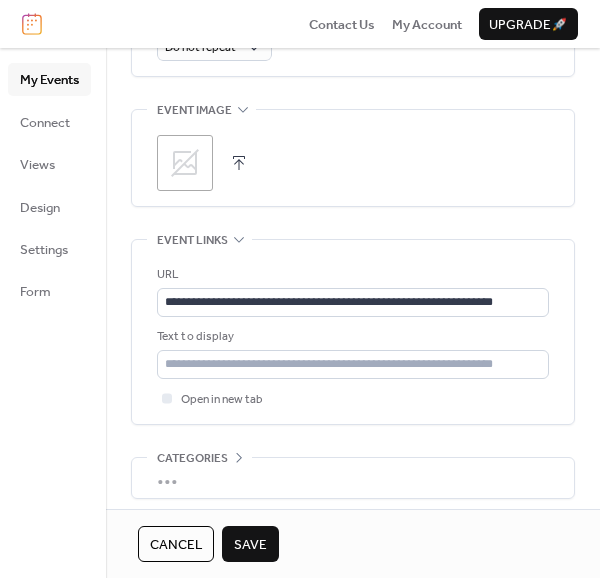 scroll, scrollTop: 1003, scrollLeft: 0, axis: vertical 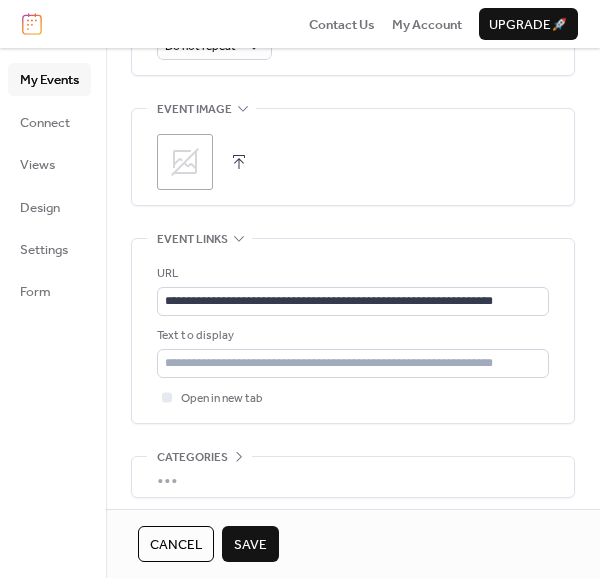 click on "Save" at bounding box center [250, 545] 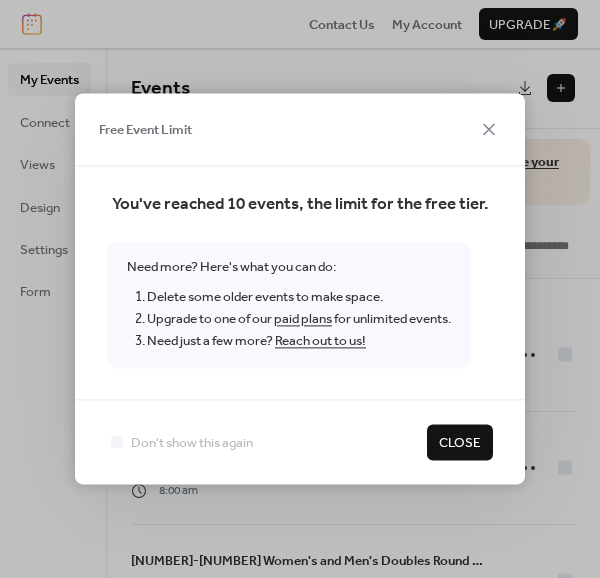 click on "Close" at bounding box center (460, 443) 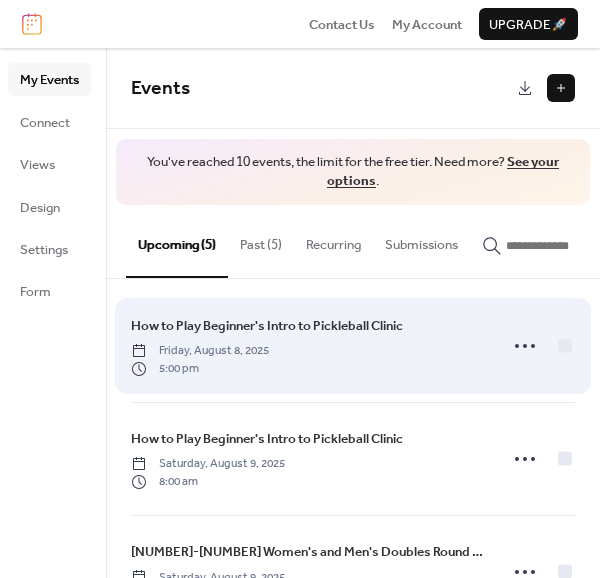 scroll, scrollTop: 8, scrollLeft: 0, axis: vertical 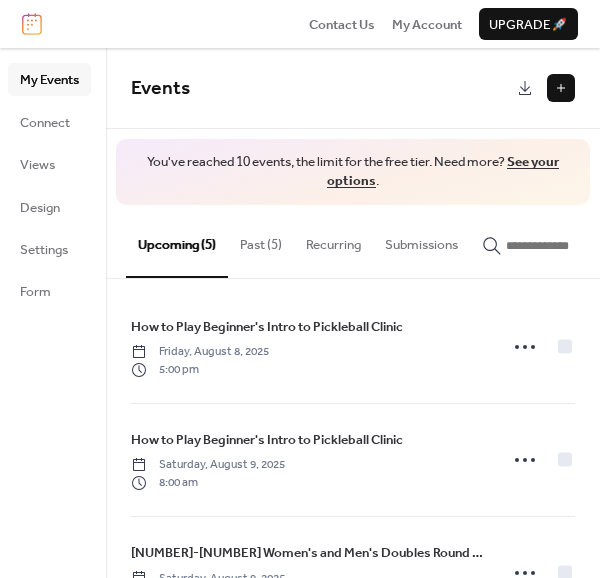 click on "Past (5)" at bounding box center (261, 240) 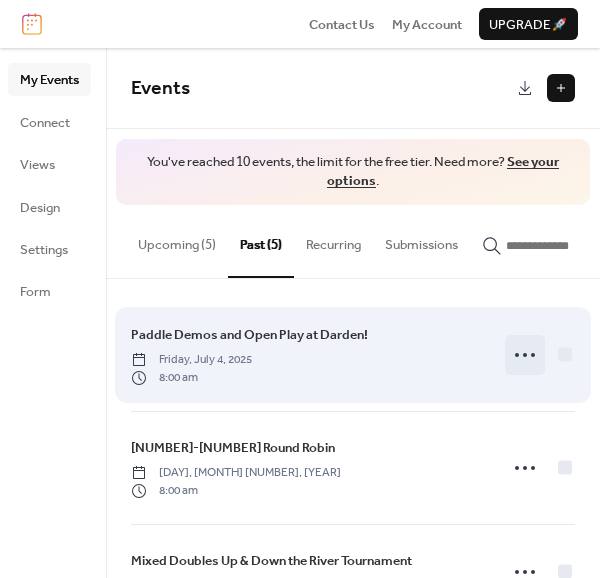 click 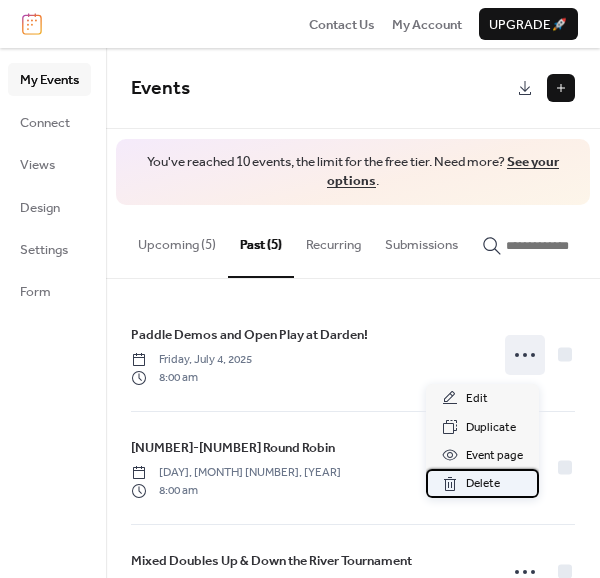click on "Delete" at bounding box center [483, 484] 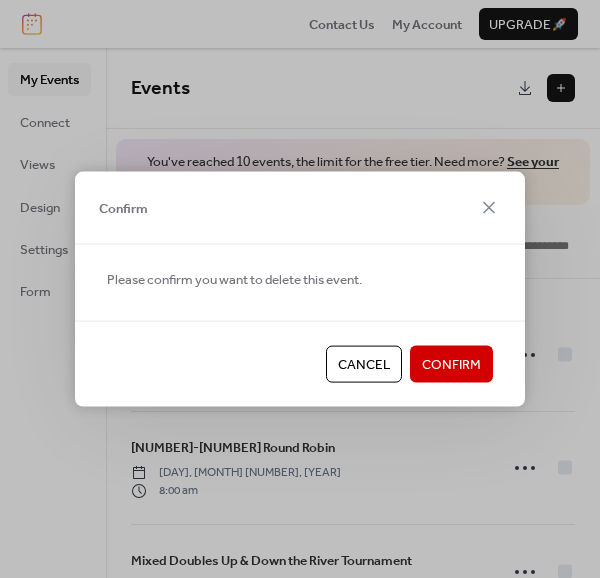 click on "Confirm" at bounding box center [451, 365] 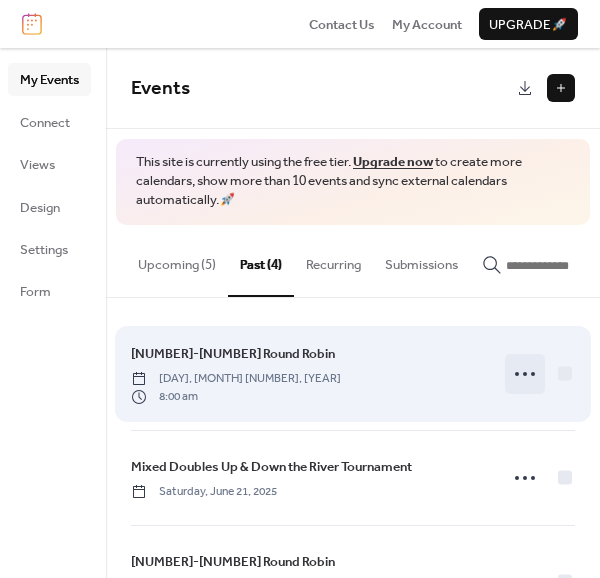 click 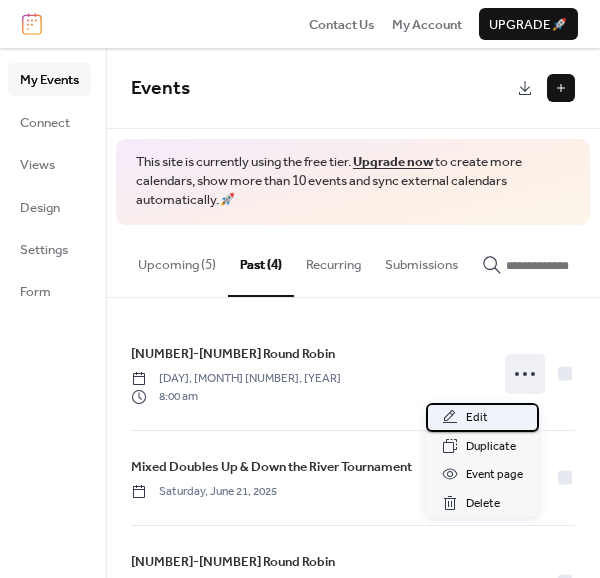 click on "Edit" at bounding box center [477, 418] 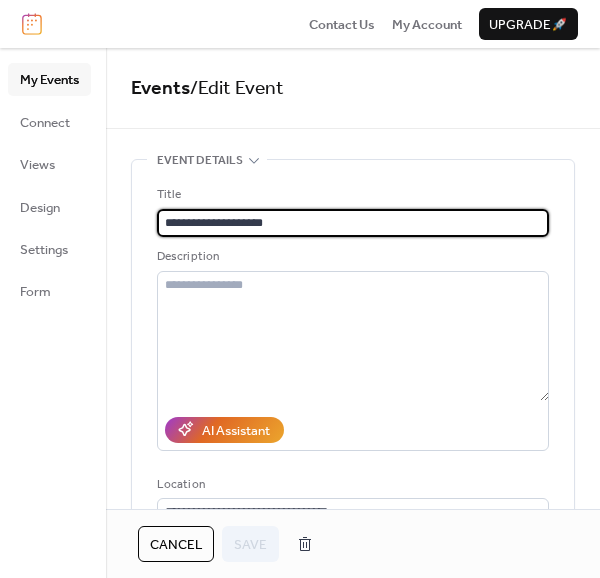 drag, startPoint x: 288, startPoint y: 229, endPoint x: 73, endPoint y: 223, distance: 215.08371 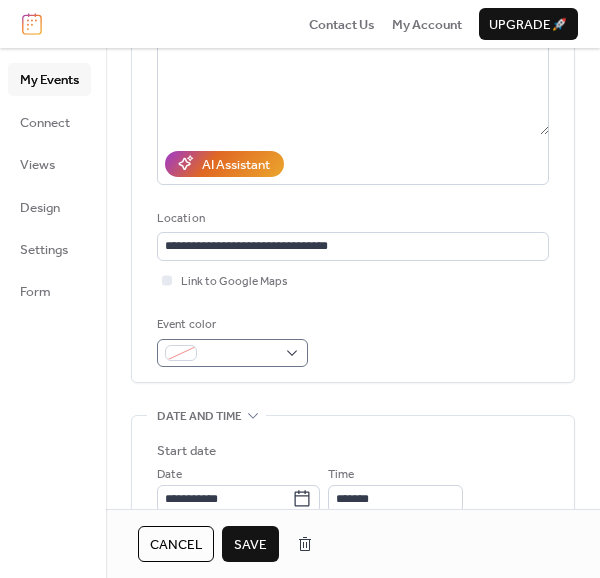 scroll, scrollTop: 382, scrollLeft: 0, axis: vertical 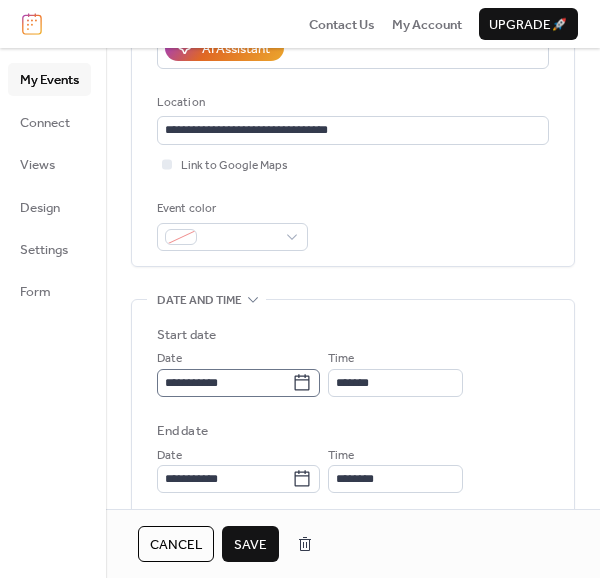 type on "**********" 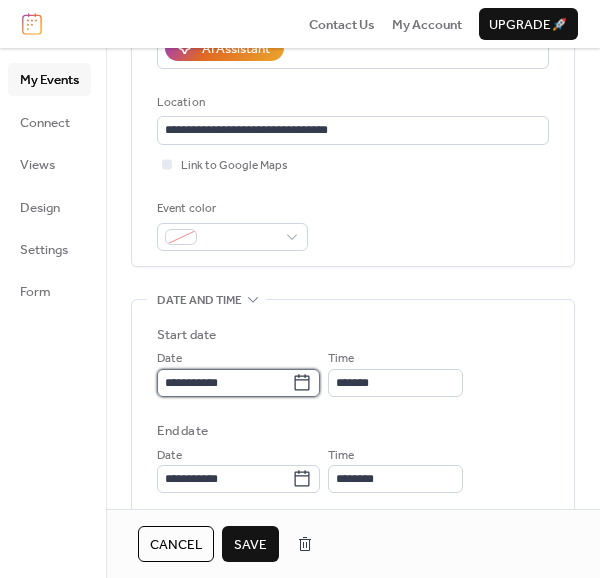 click on "**********" at bounding box center (224, 383) 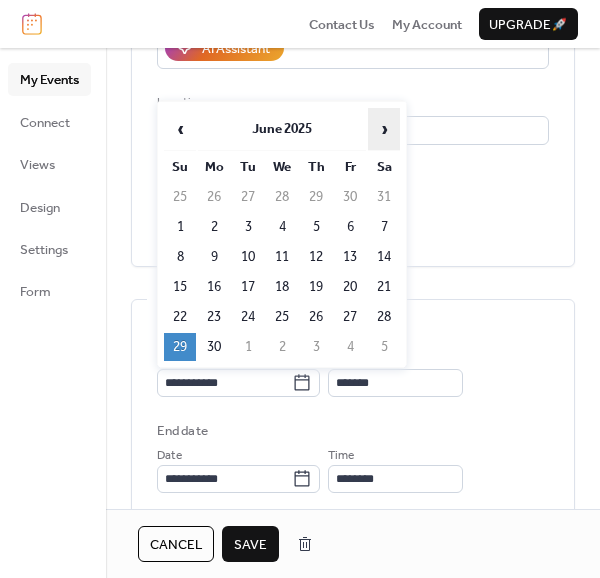 click on "›" at bounding box center (384, 129) 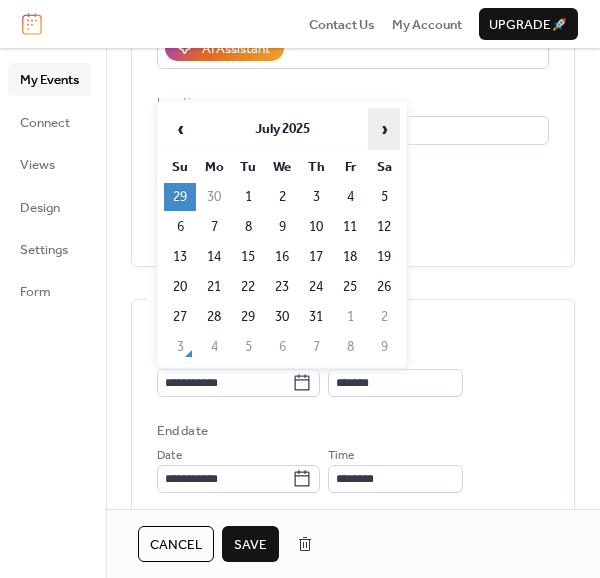 click on "›" at bounding box center [384, 129] 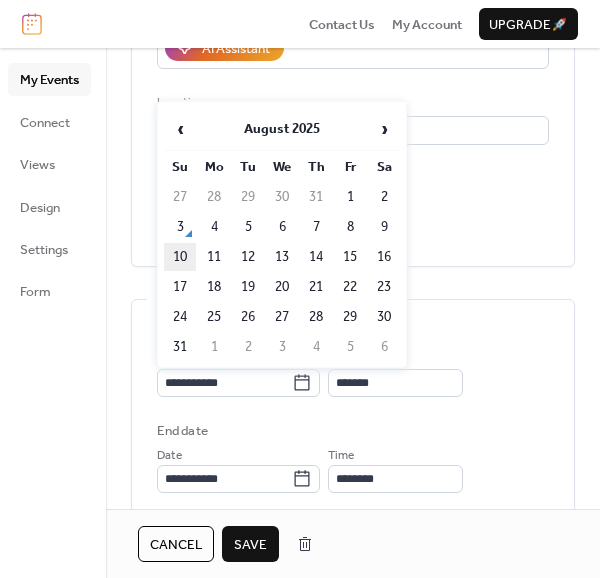 click on "10" at bounding box center [180, 257] 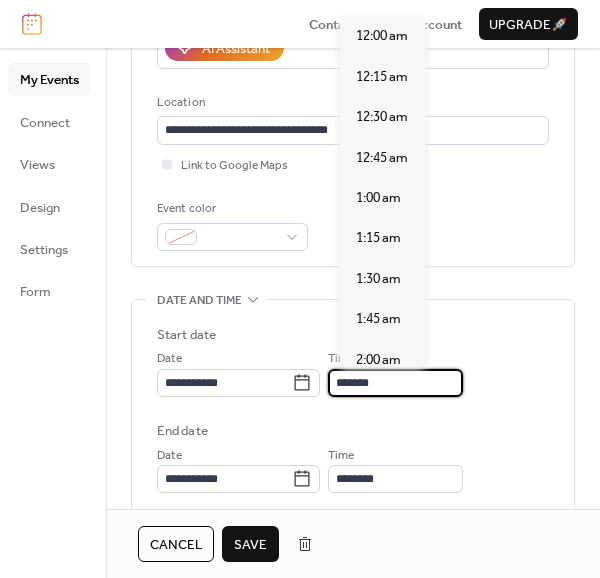 click on "*******" at bounding box center [395, 383] 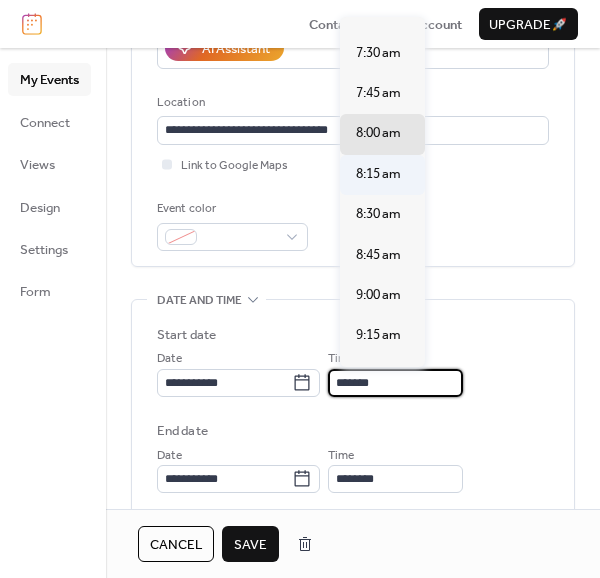 scroll, scrollTop: 1195, scrollLeft: 0, axis: vertical 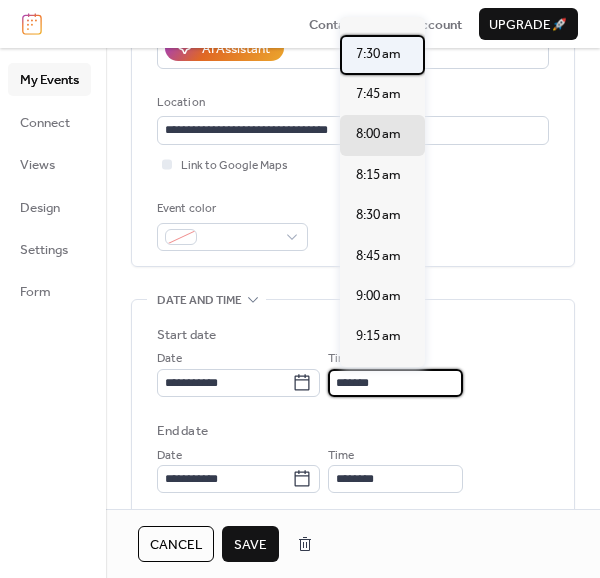 click on "7:30 am" at bounding box center [378, 54] 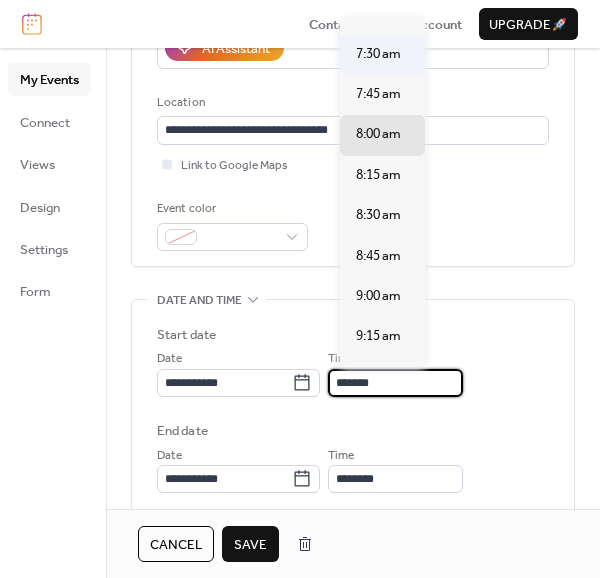 type on "*******" 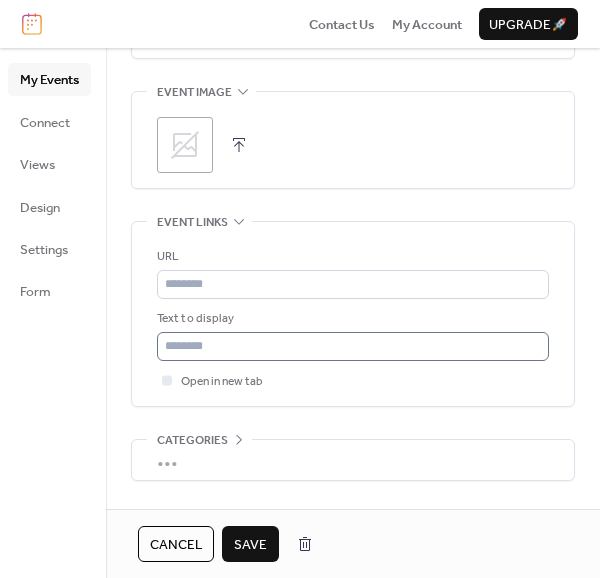 scroll, scrollTop: 1053, scrollLeft: 0, axis: vertical 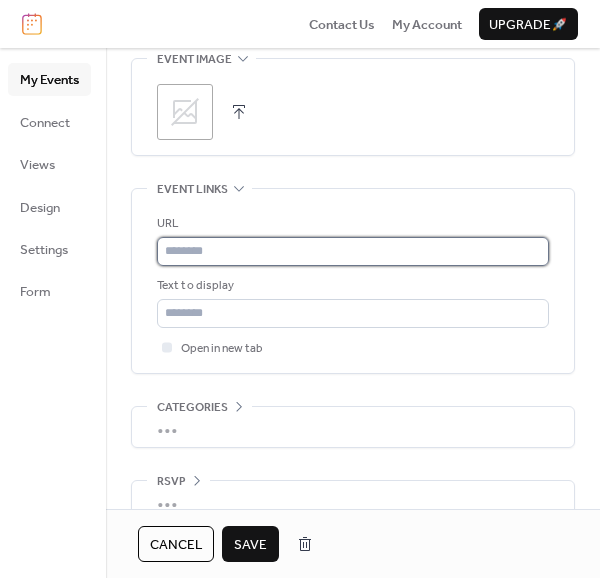 click at bounding box center (353, 251) 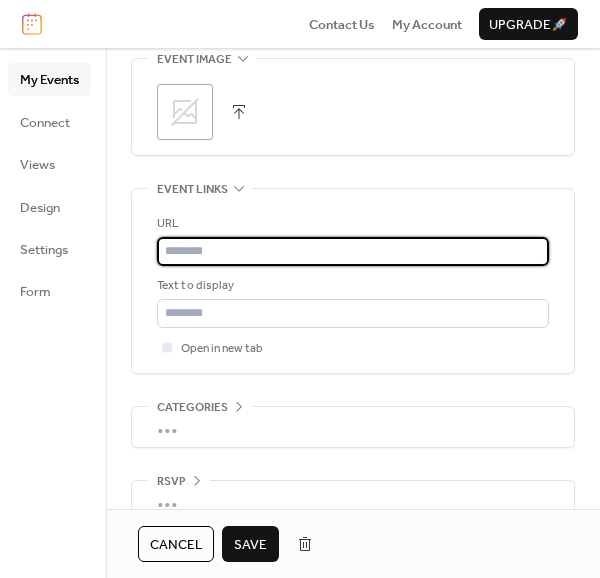 paste on "**********" 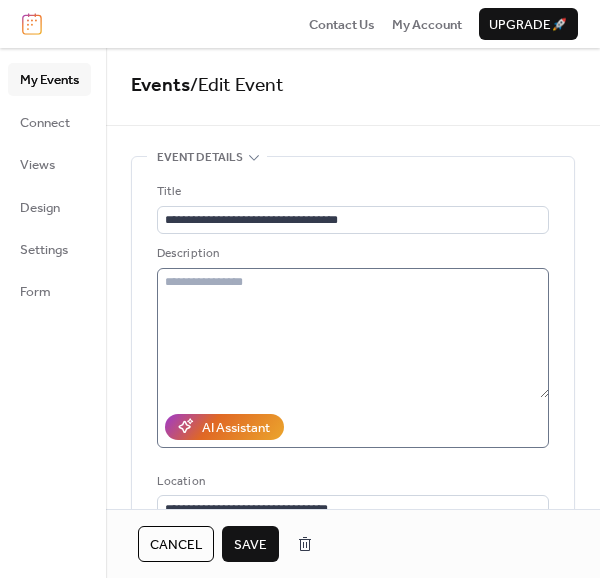 scroll, scrollTop: 4, scrollLeft: 0, axis: vertical 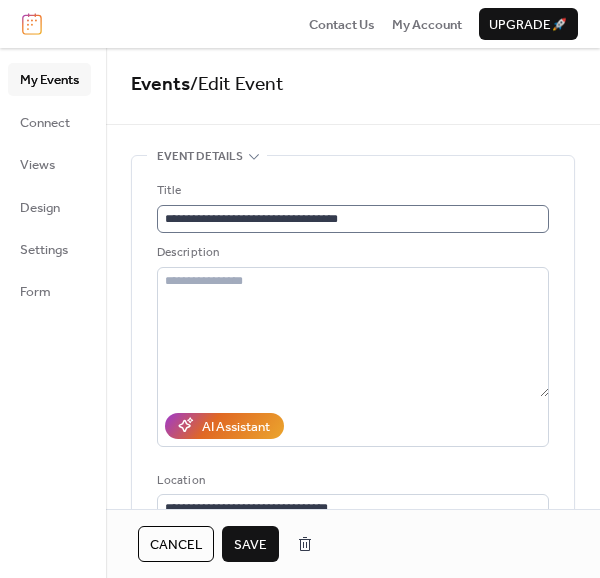 type on "**********" 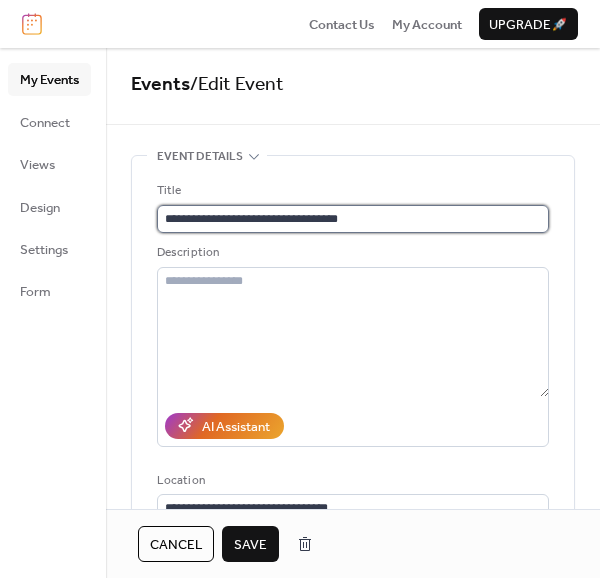 click on "**********" at bounding box center [350, 219] 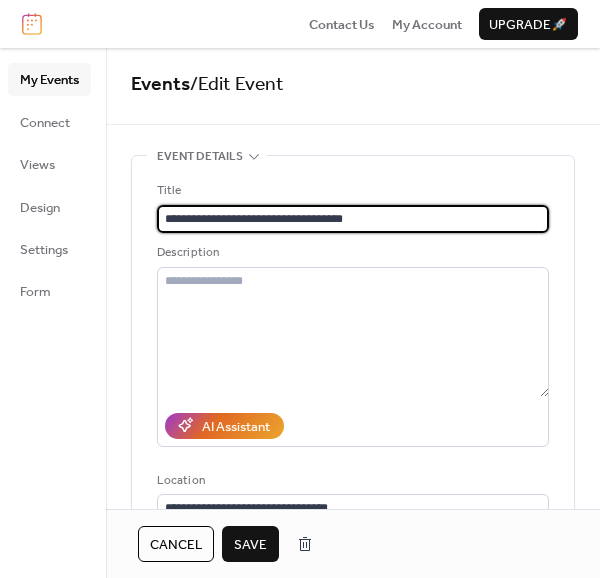 type on "**********" 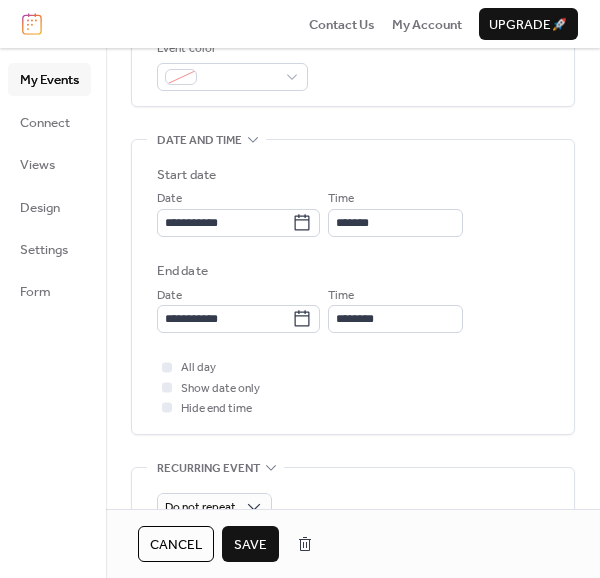 scroll, scrollTop: 1080, scrollLeft: 0, axis: vertical 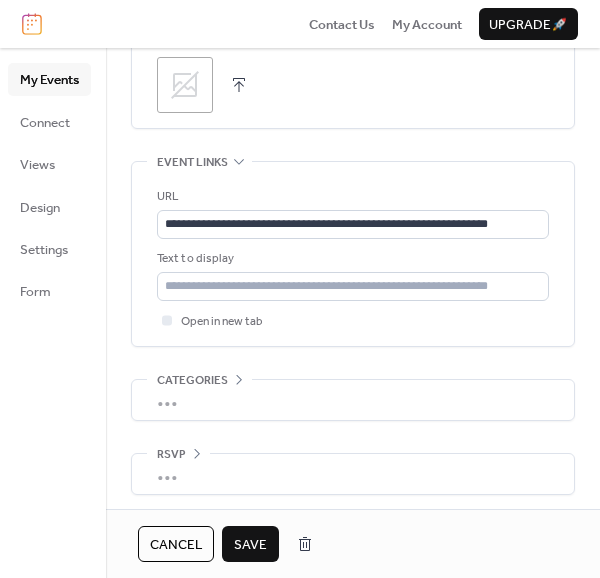 click on "Save" at bounding box center [250, 544] 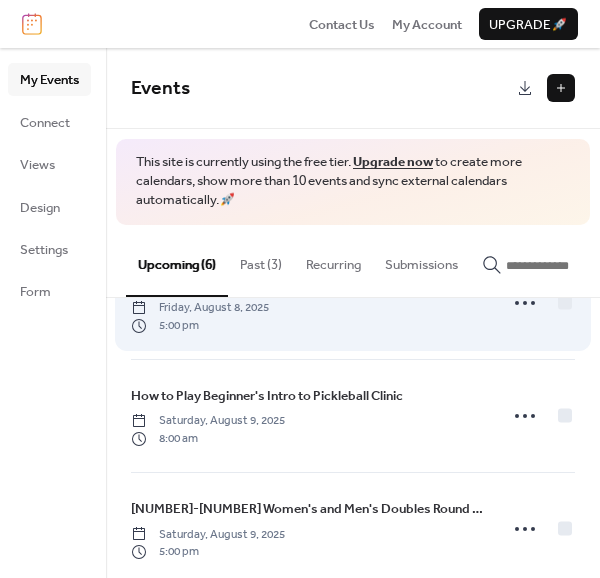 scroll, scrollTop: 0, scrollLeft: 0, axis: both 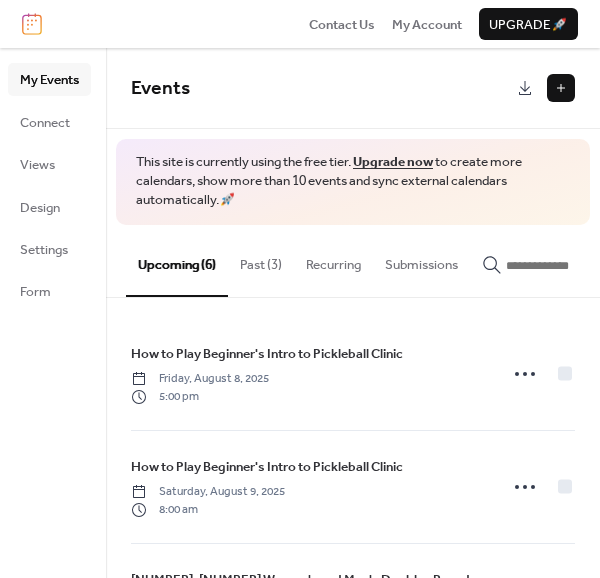 click on "Past (3)" at bounding box center (261, 260) 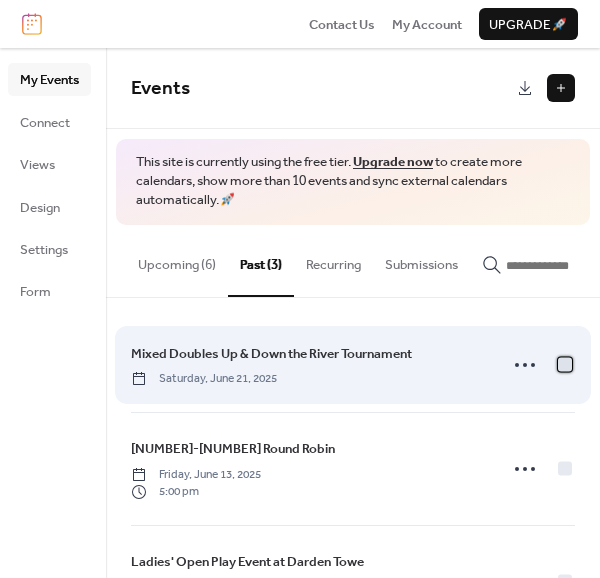 click at bounding box center (565, 364) 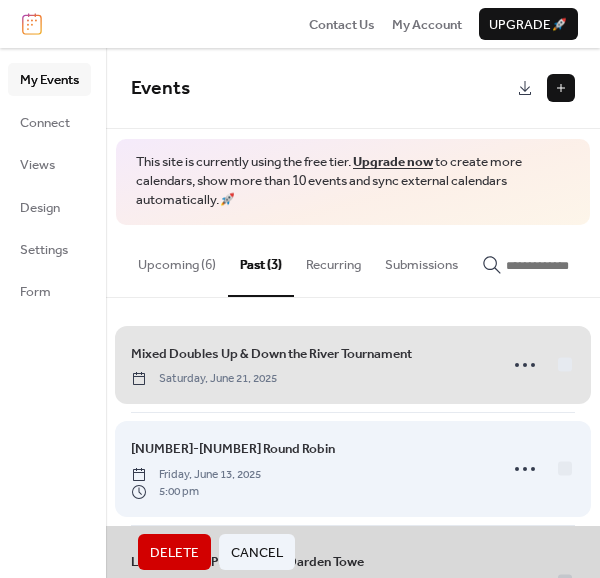 scroll, scrollTop: 84, scrollLeft: 0, axis: vertical 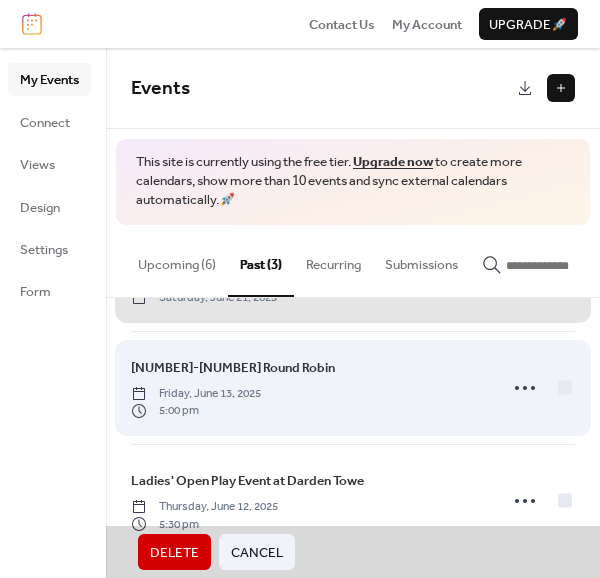 click on "3.5-4.0 Round Robin  Friday, June 13, 2025 5:00 pm" at bounding box center (353, 387) 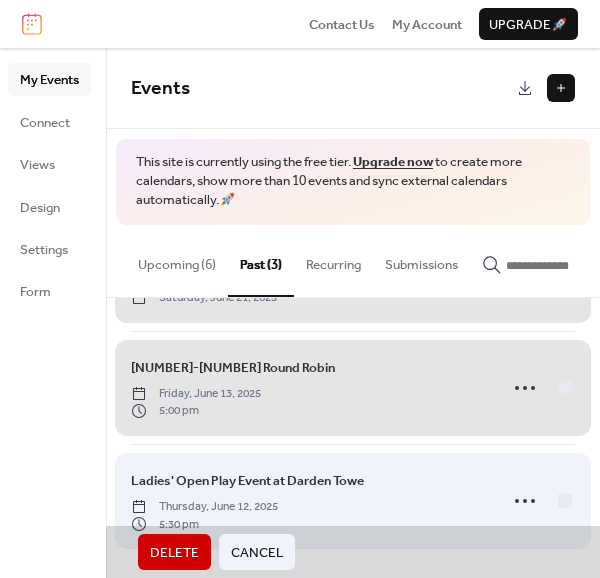click on "Ladies' Open Play Event at Darden Towe Thursday, June 12, 2025 5:30 pm" at bounding box center [353, 500] 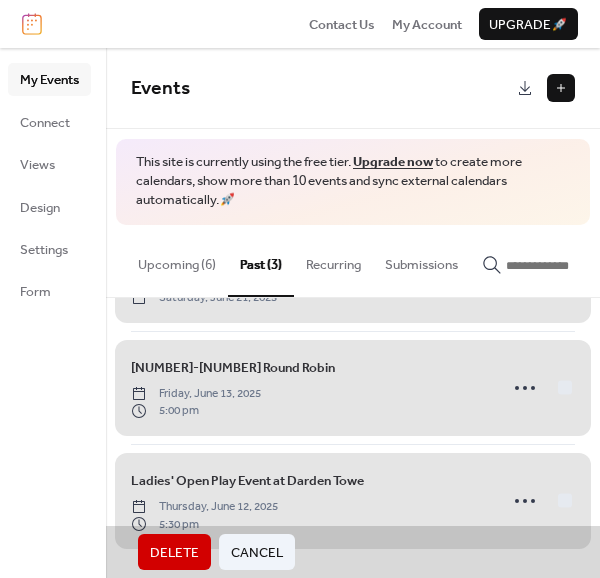 click on "Delete" at bounding box center (174, 553) 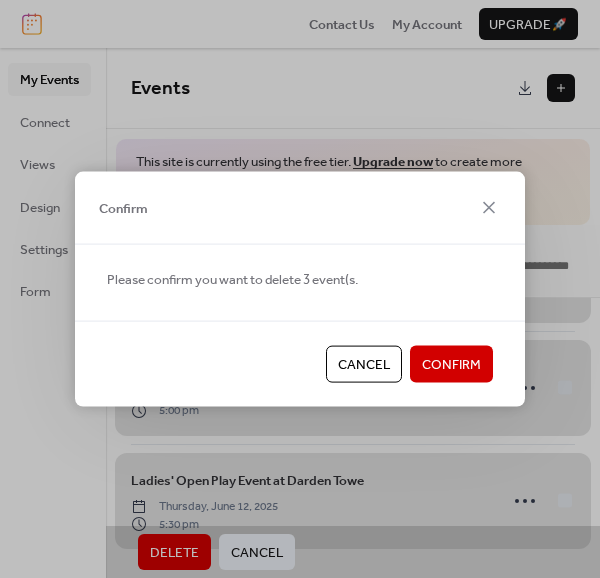 click on "Confirm" at bounding box center (451, 365) 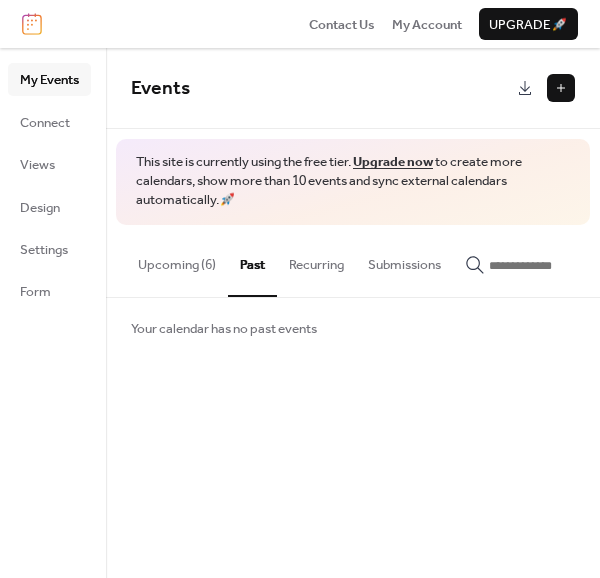 scroll, scrollTop: 0, scrollLeft: 0, axis: both 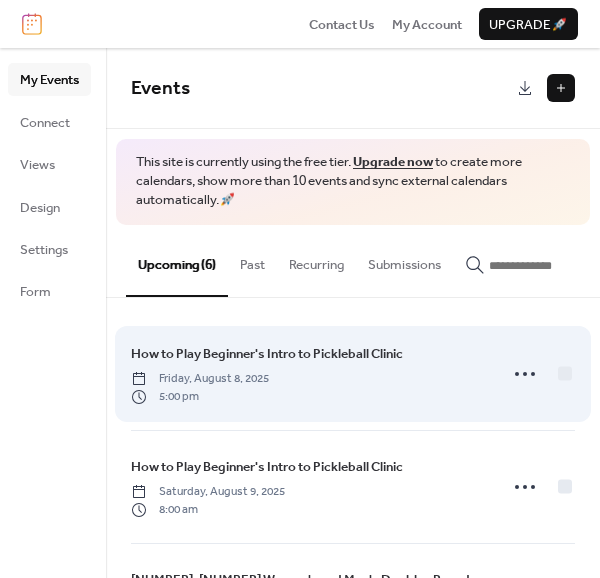 click on "How to Play Beginner's Intro to Pickleball Clinic Friday, August 8, 2025 5:00 pm" at bounding box center (308, 374) 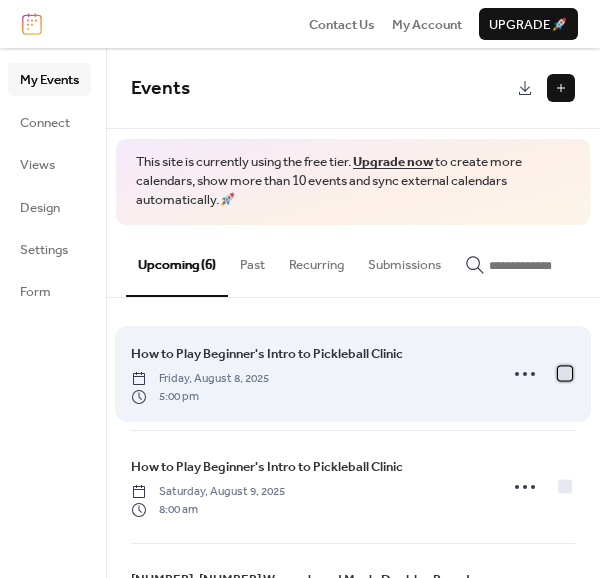 click at bounding box center [565, 373] 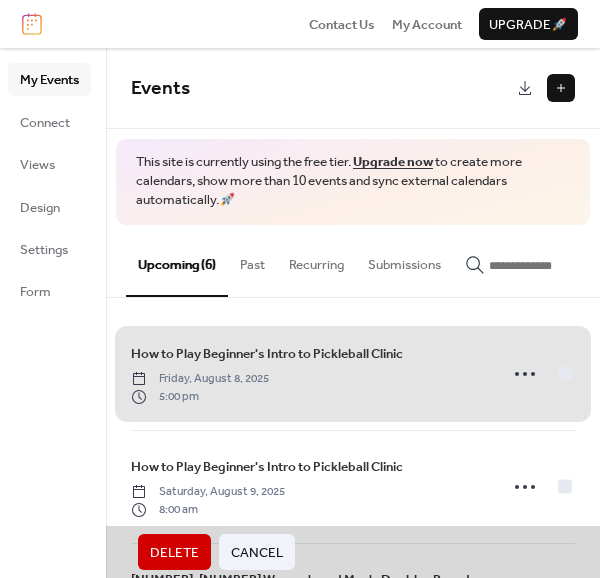 click on "How to Play Beginner's Intro to Pickleball Clinic Friday, August 8, 2025 5:00 pm" at bounding box center [353, 374] 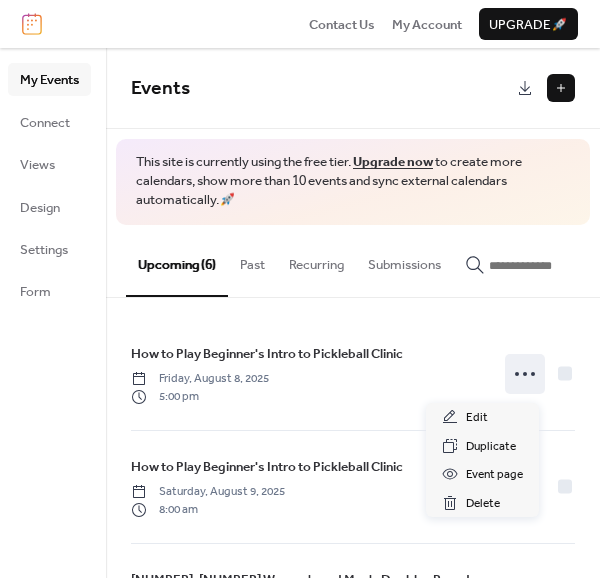 click 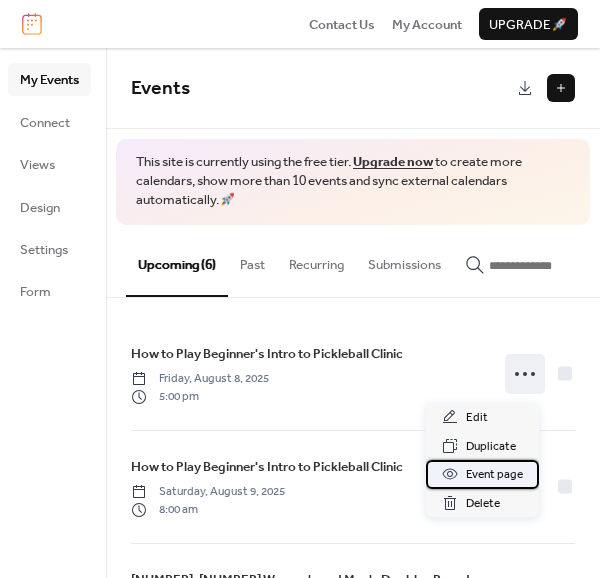 click on "Event page" at bounding box center (482, 474) 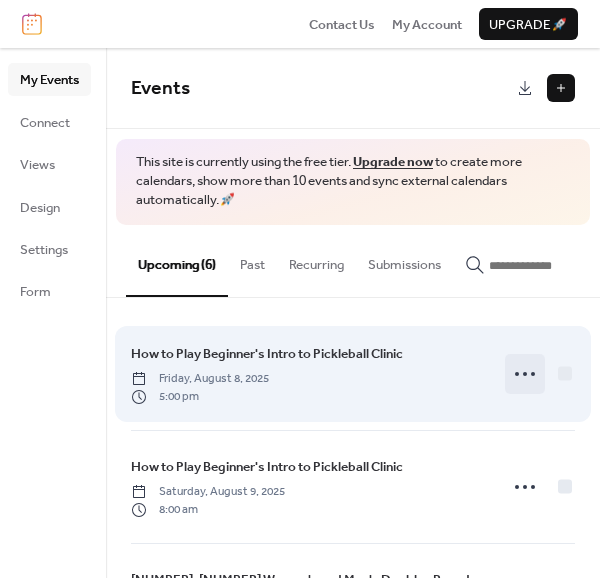 click 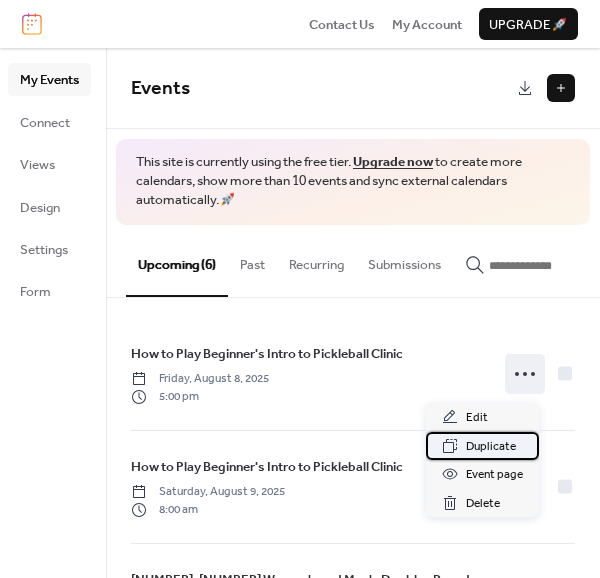 click on "Duplicate" at bounding box center [491, 447] 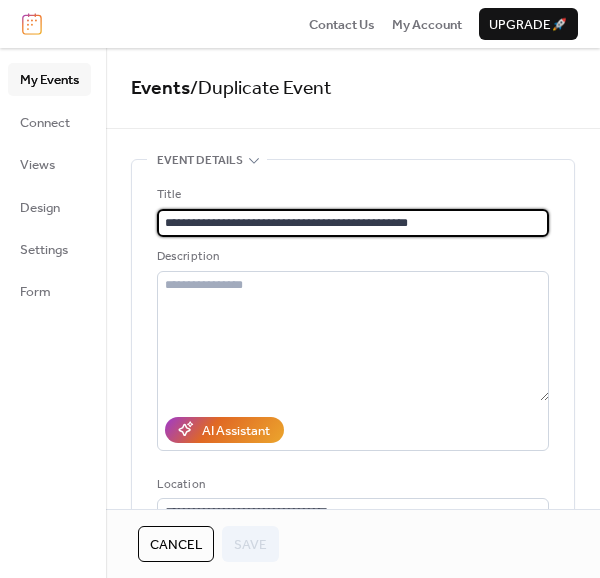scroll, scrollTop: 0, scrollLeft: 0, axis: both 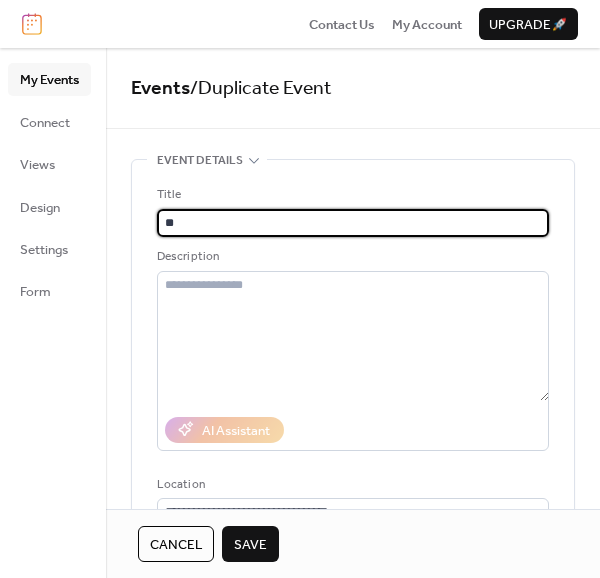 type on "*" 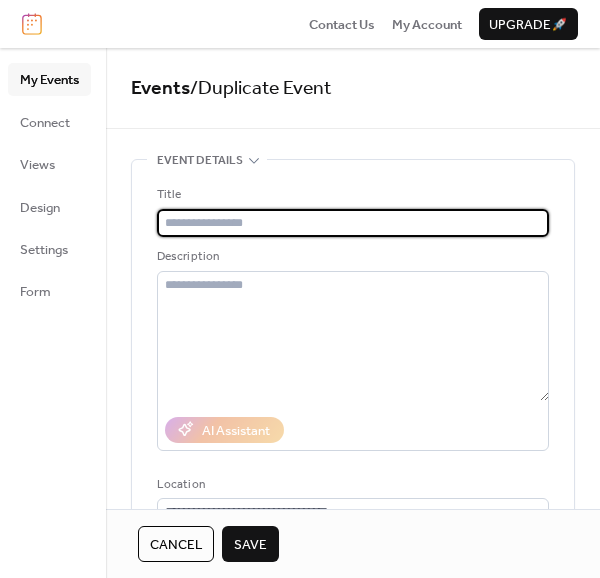 scroll, scrollTop: 0, scrollLeft: 0, axis: both 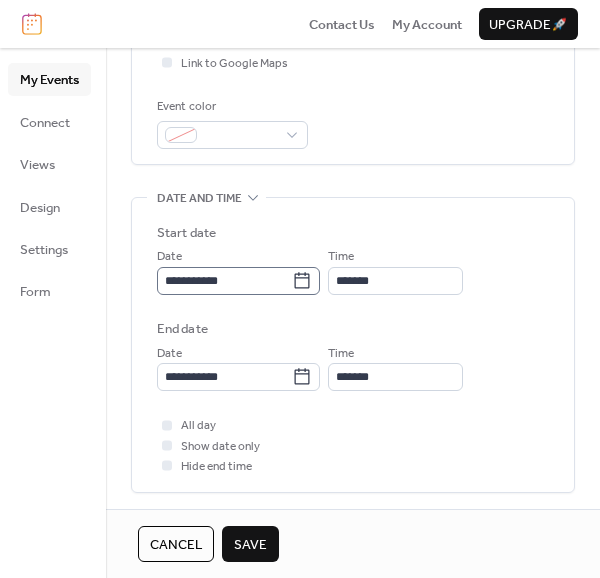 type on "**********" 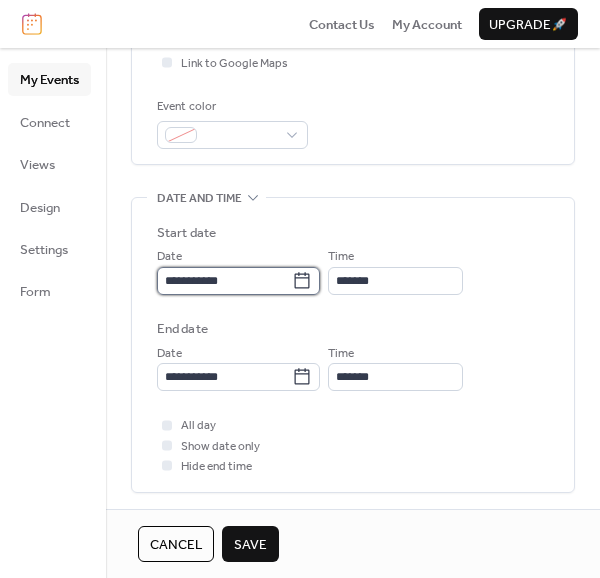 click on "**********" at bounding box center (224, 281) 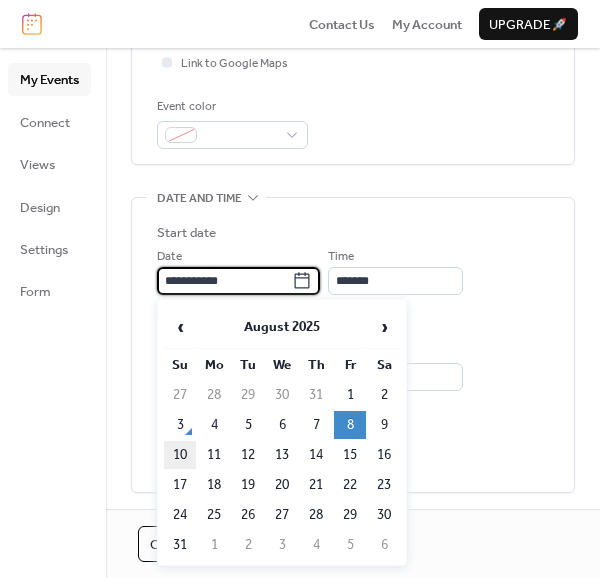 click on "10" at bounding box center (180, 455) 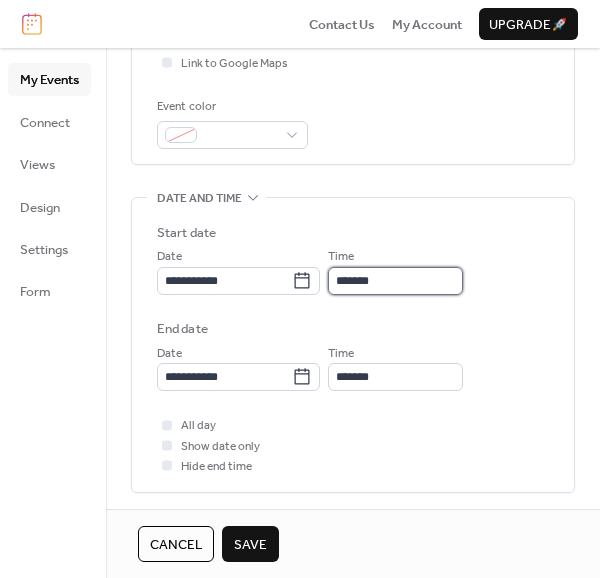 click on "*******" at bounding box center [395, 281] 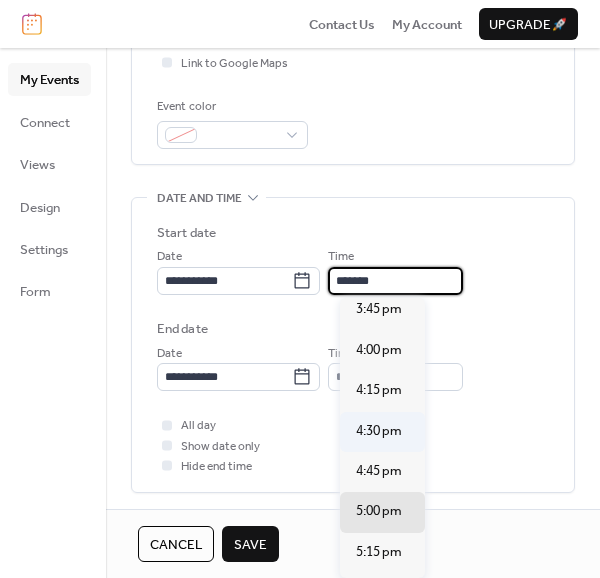 scroll, scrollTop: 2552, scrollLeft: 0, axis: vertical 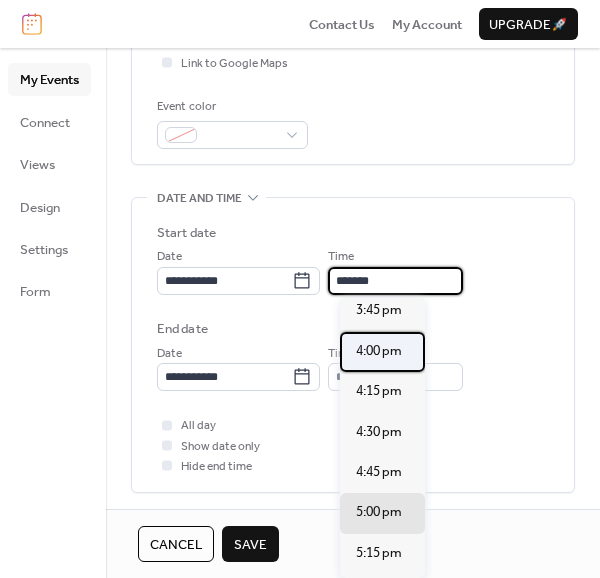 click on "4:00 pm" at bounding box center (379, 351) 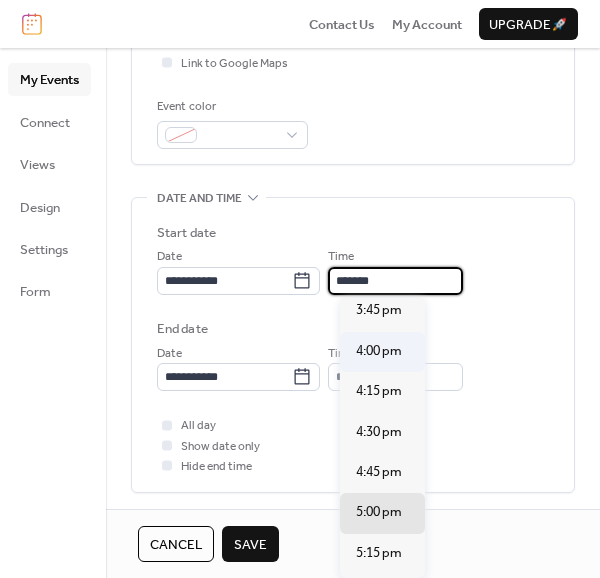 type on "*******" 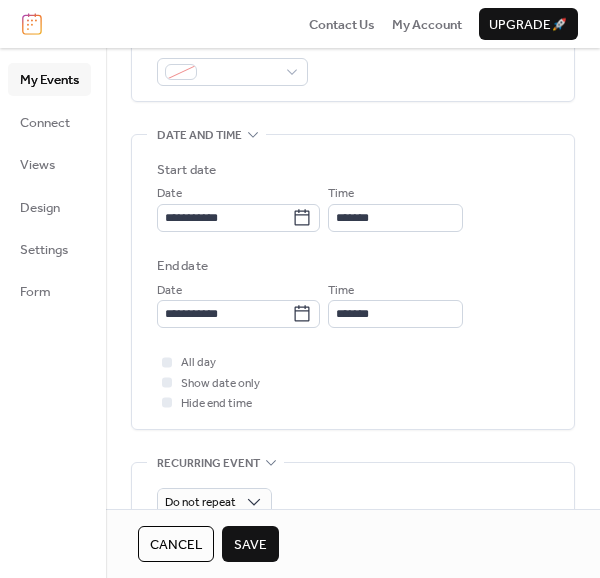 scroll, scrollTop: 549, scrollLeft: 0, axis: vertical 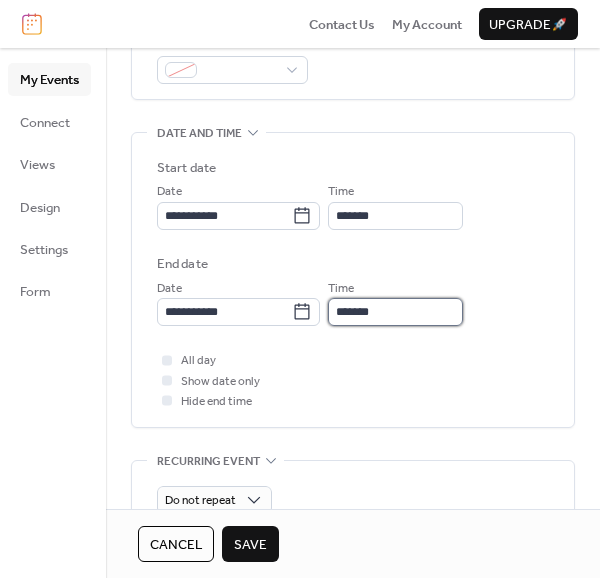 click on "*******" at bounding box center (395, 312) 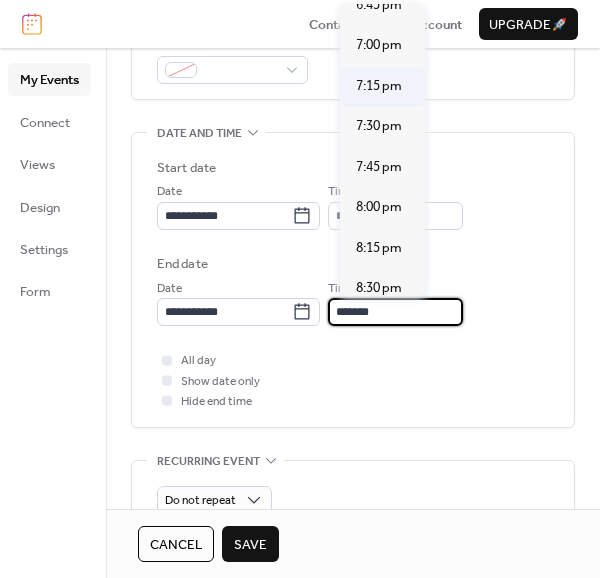 scroll, scrollTop: 426, scrollLeft: 0, axis: vertical 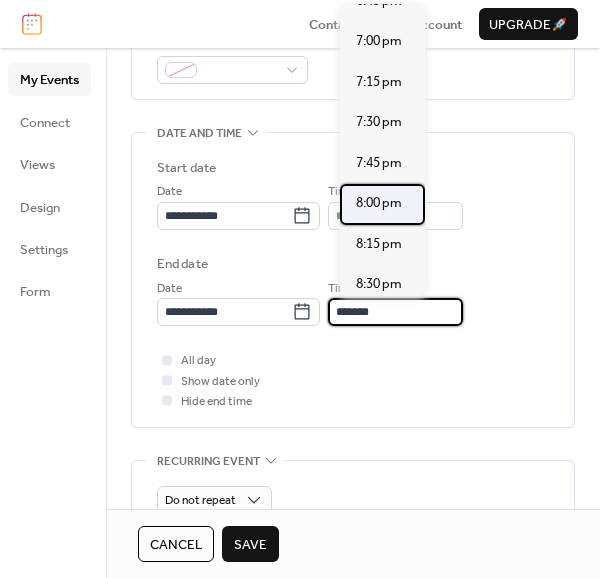 click on "8:00 pm" at bounding box center (379, 203) 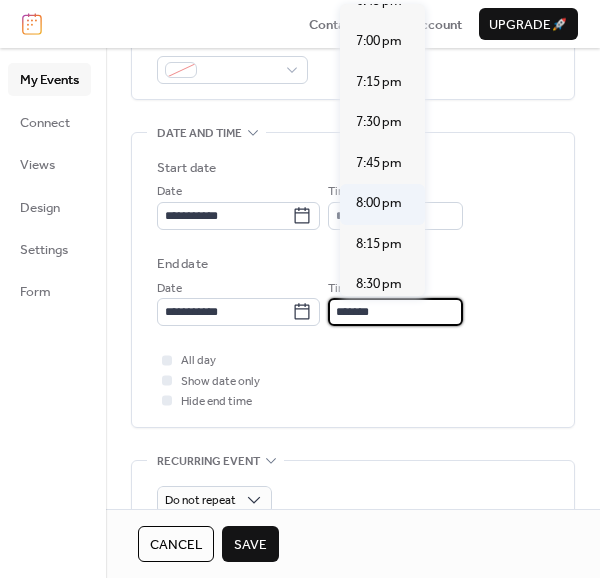 type on "*******" 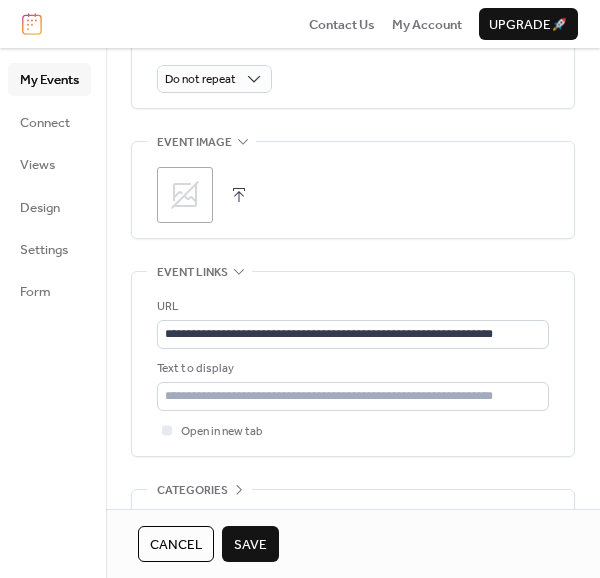 scroll, scrollTop: 987, scrollLeft: 0, axis: vertical 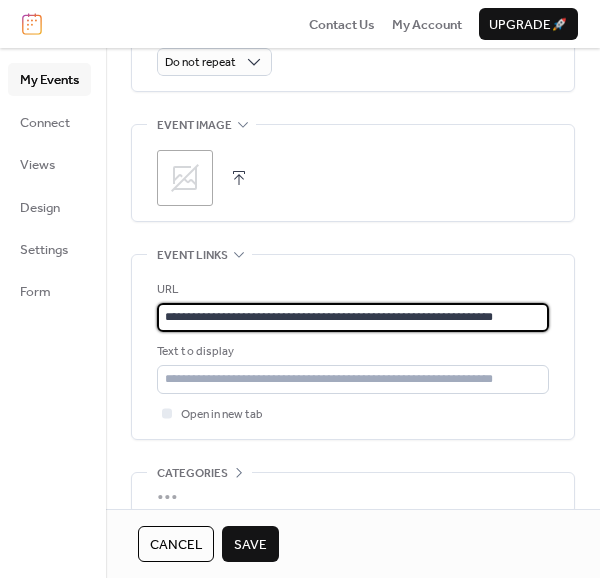 click on "**********" at bounding box center [353, 317] 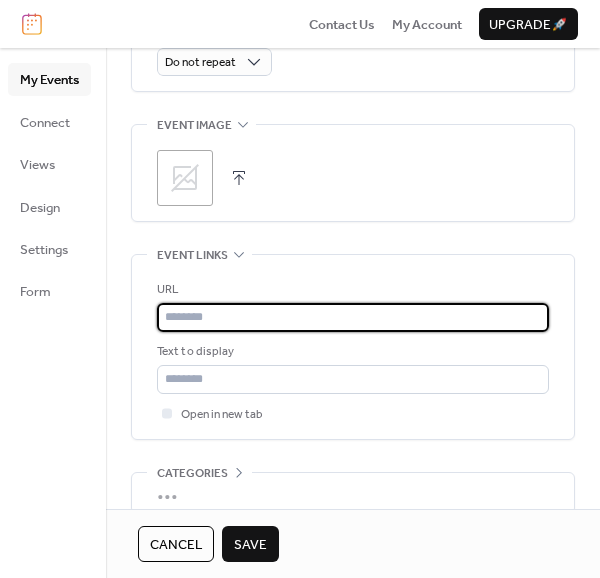 paste on "**********" 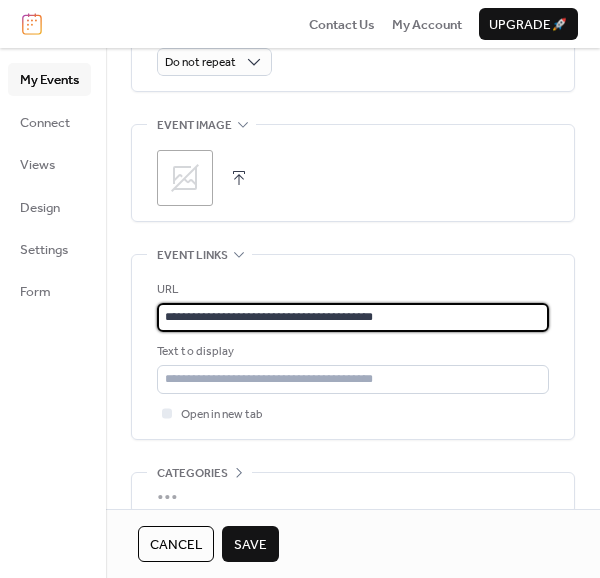 type on "**********" 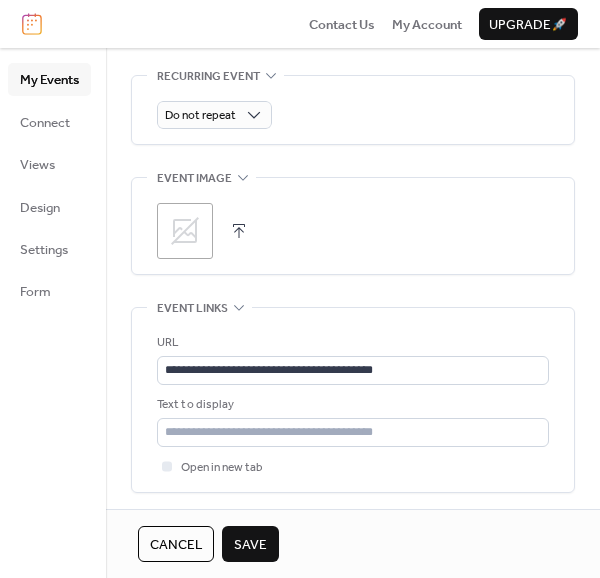 scroll, scrollTop: 933, scrollLeft: 0, axis: vertical 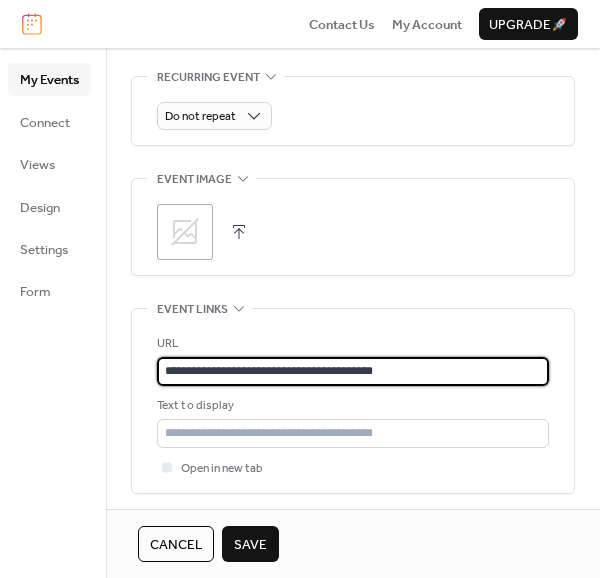 drag, startPoint x: 398, startPoint y: 372, endPoint x: -44, endPoint y: 339, distance: 443.2302 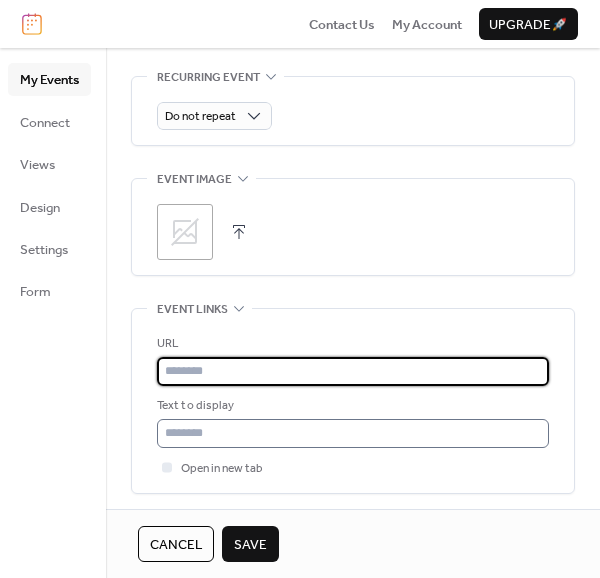 paste on "**********" 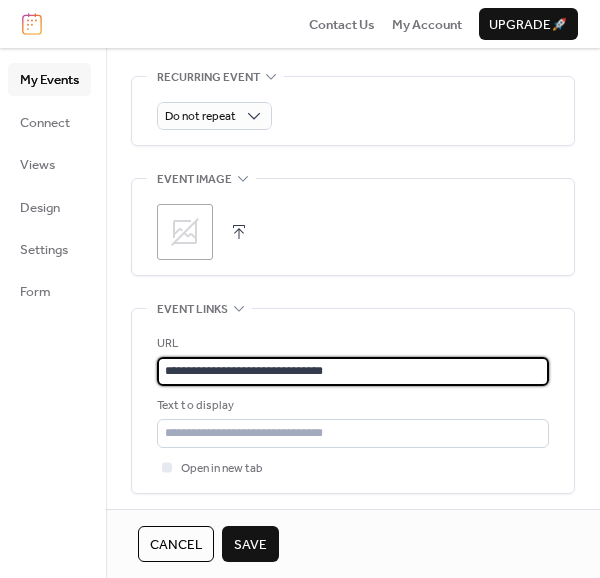 type on "**********" 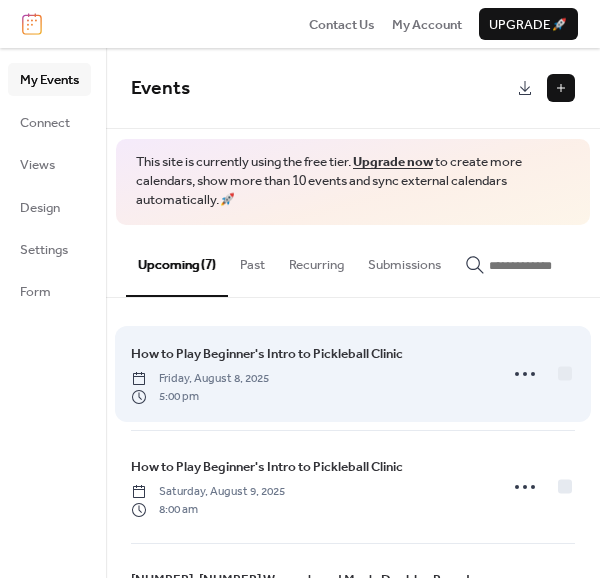 scroll, scrollTop: 1, scrollLeft: 0, axis: vertical 